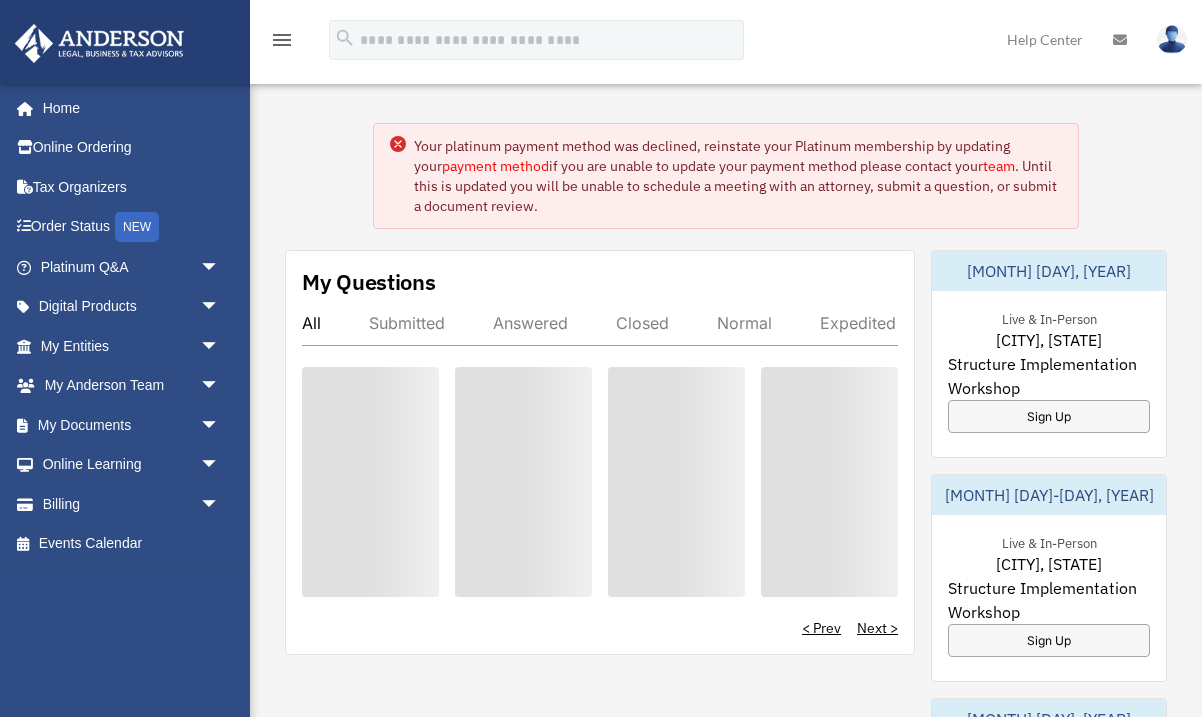 scroll, scrollTop: 0, scrollLeft: 0, axis: both 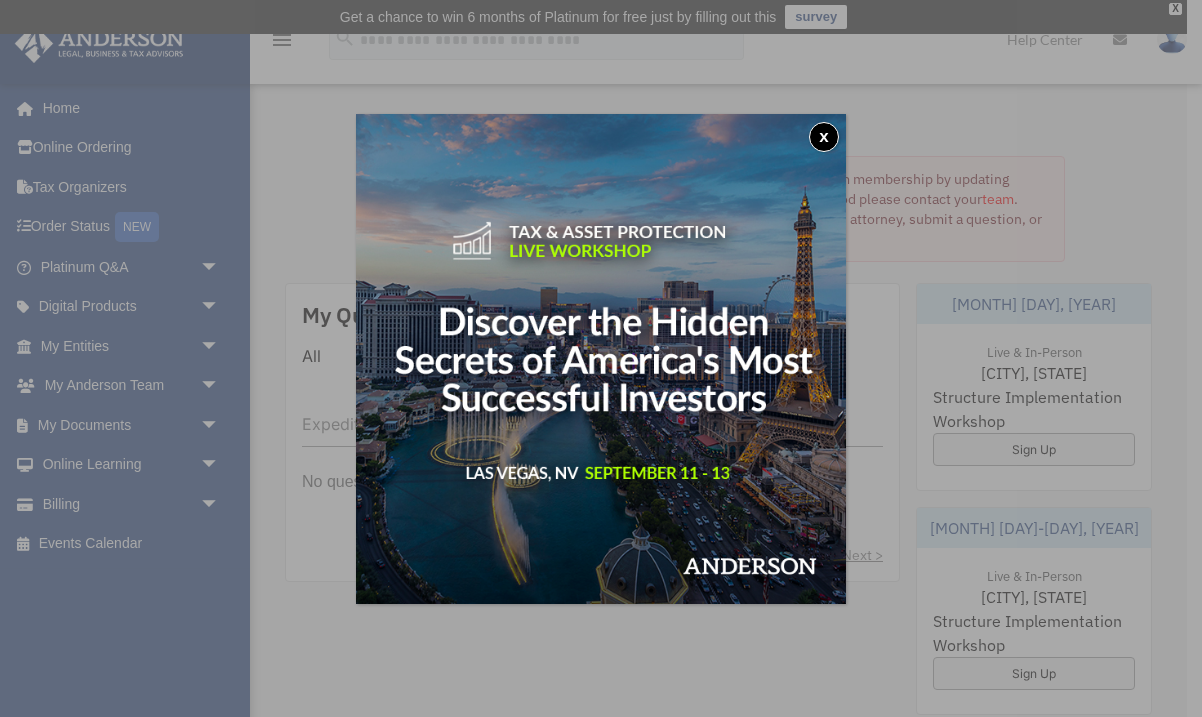 click on "x" at bounding box center [824, 137] 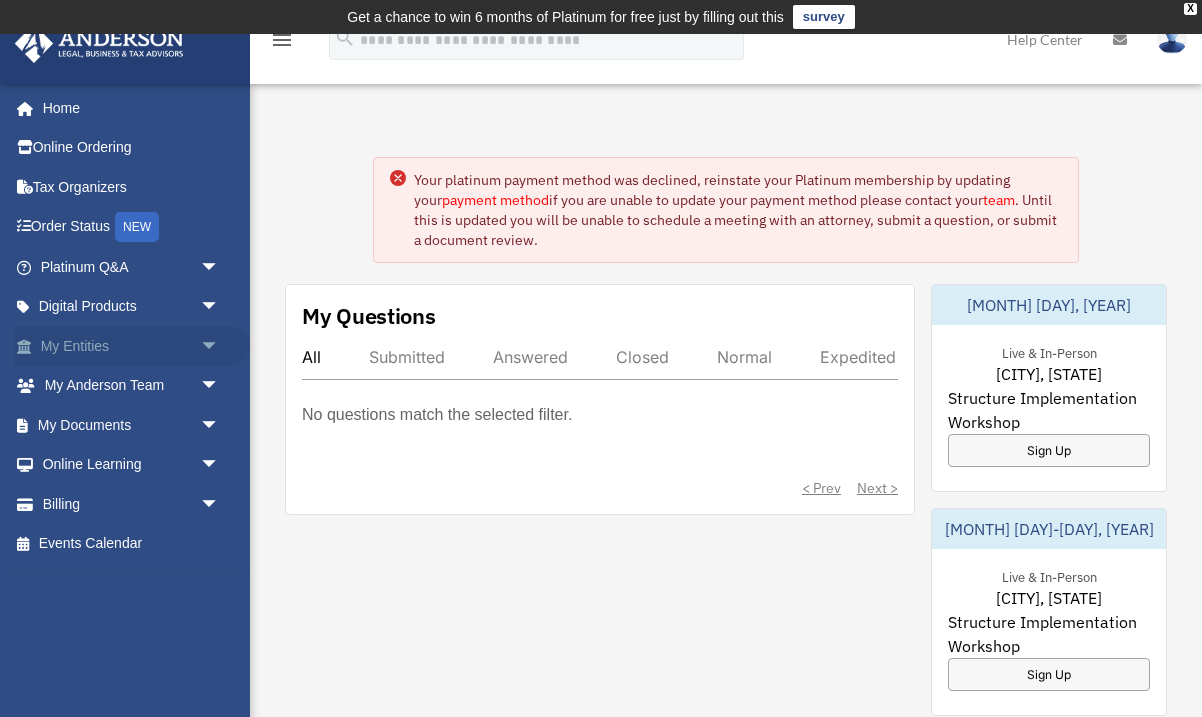 click on "My Entities arrow_drop_down" at bounding box center [132, 346] 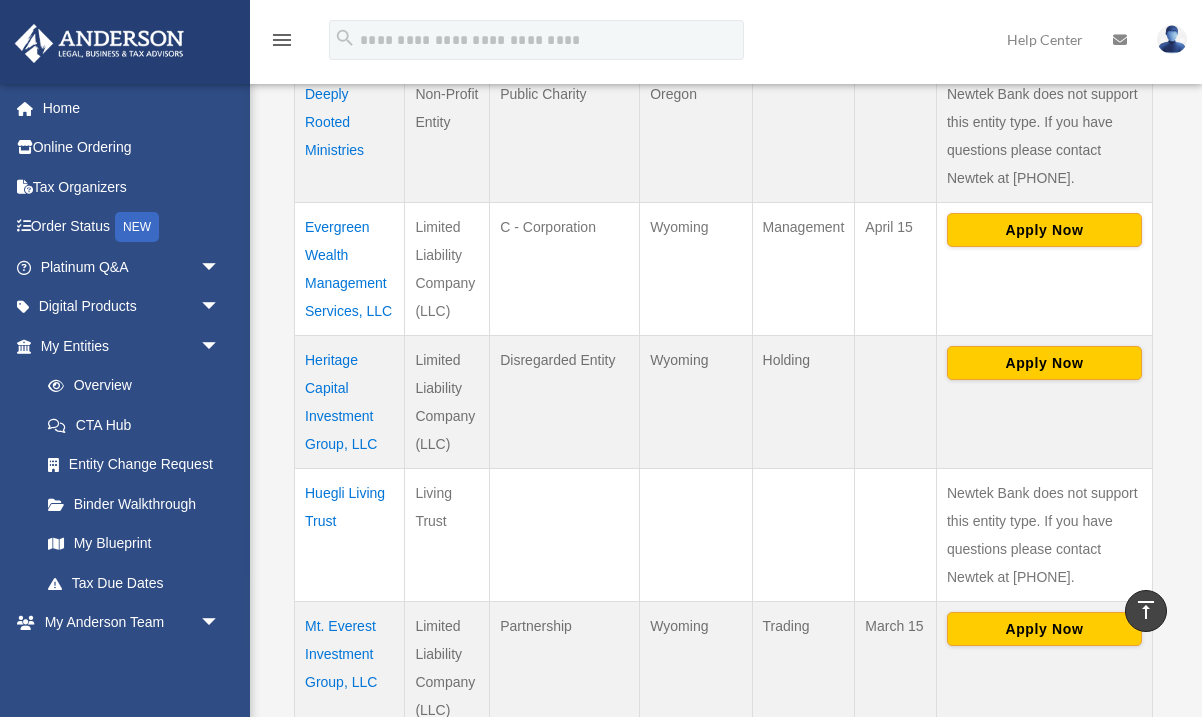 scroll, scrollTop: 667, scrollLeft: 0, axis: vertical 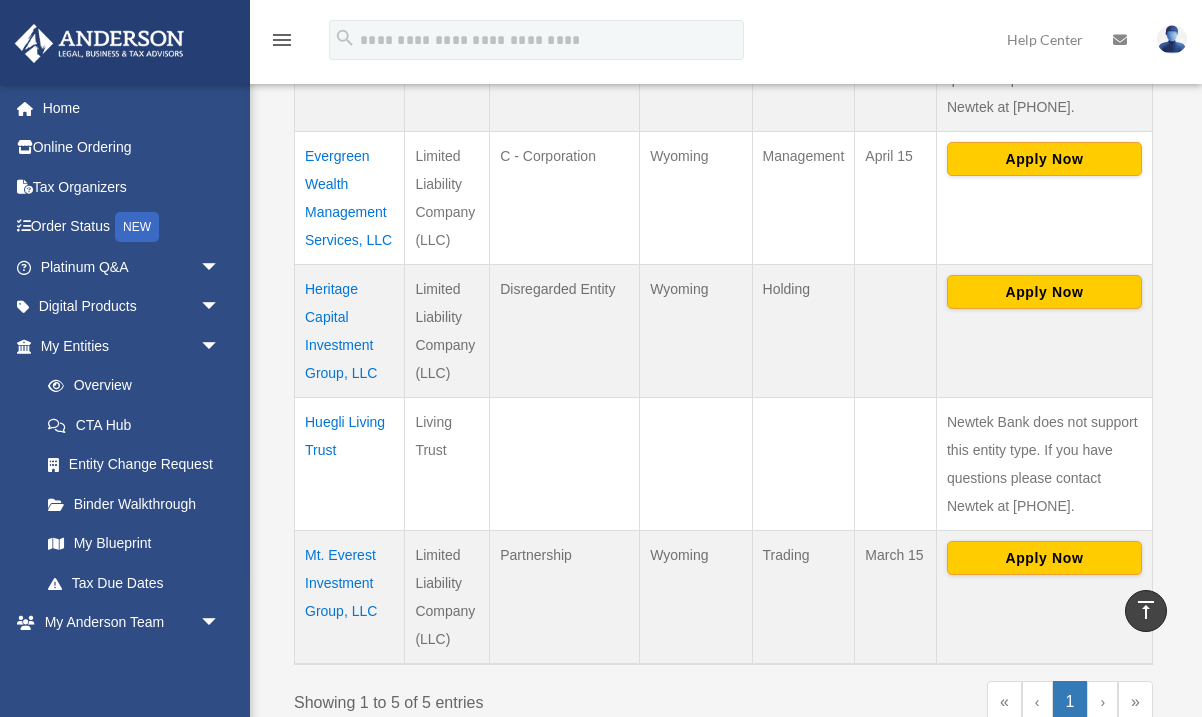 click on "[LAST] Living Trust" at bounding box center (350, 464) 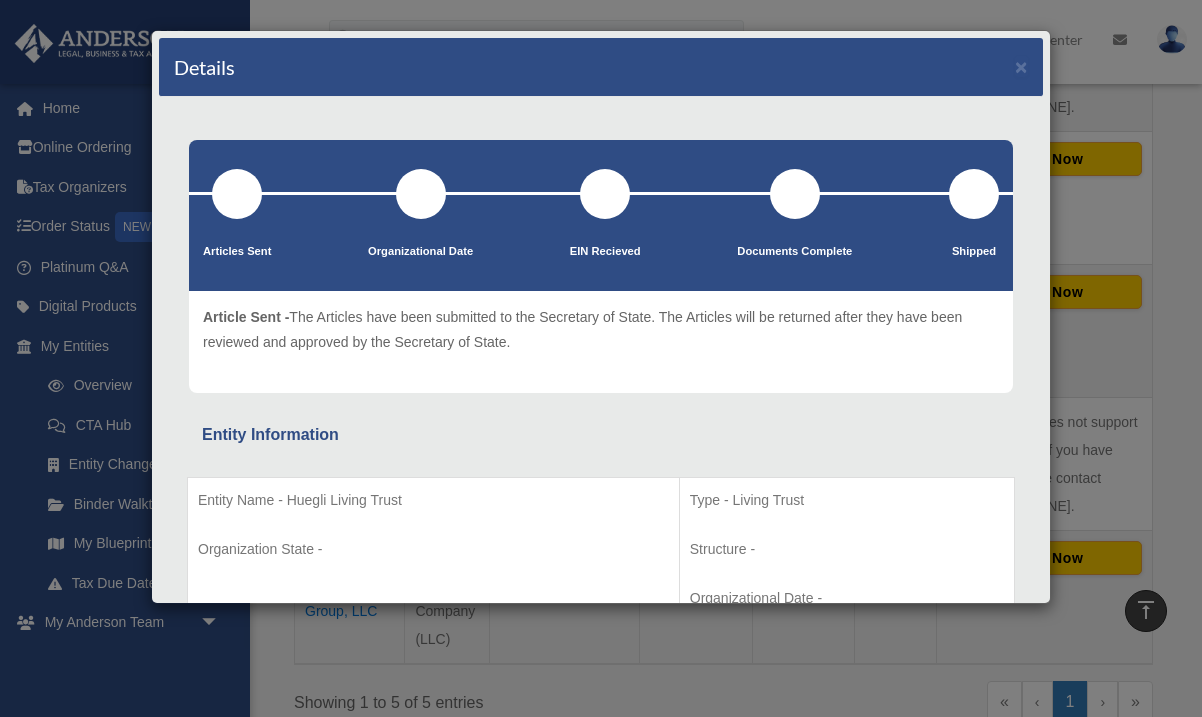 scroll, scrollTop: 0, scrollLeft: 0, axis: both 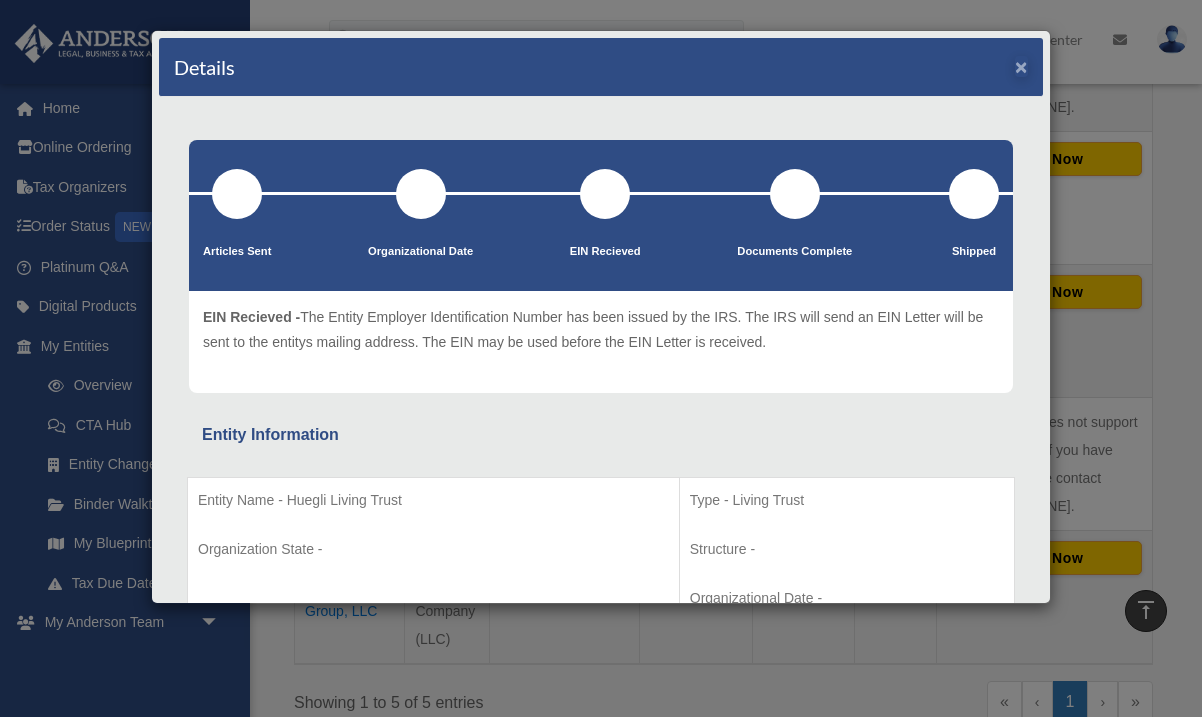 click on "×" at bounding box center (1021, 66) 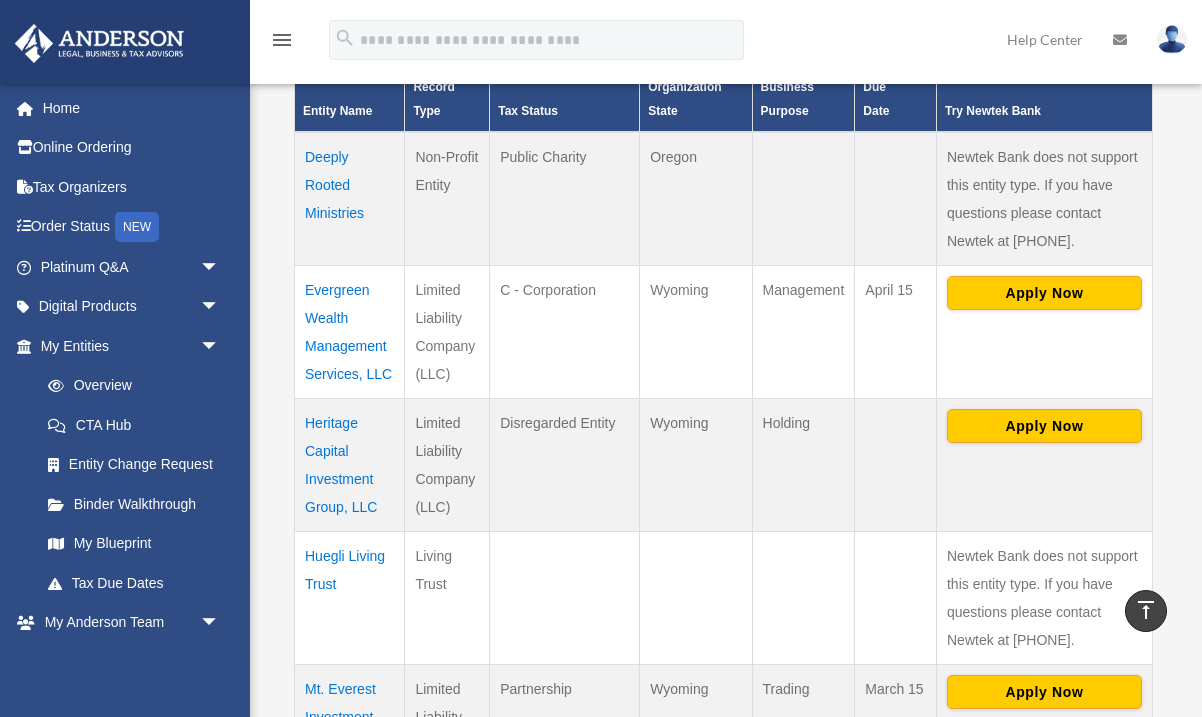 scroll, scrollTop: 529, scrollLeft: 0, axis: vertical 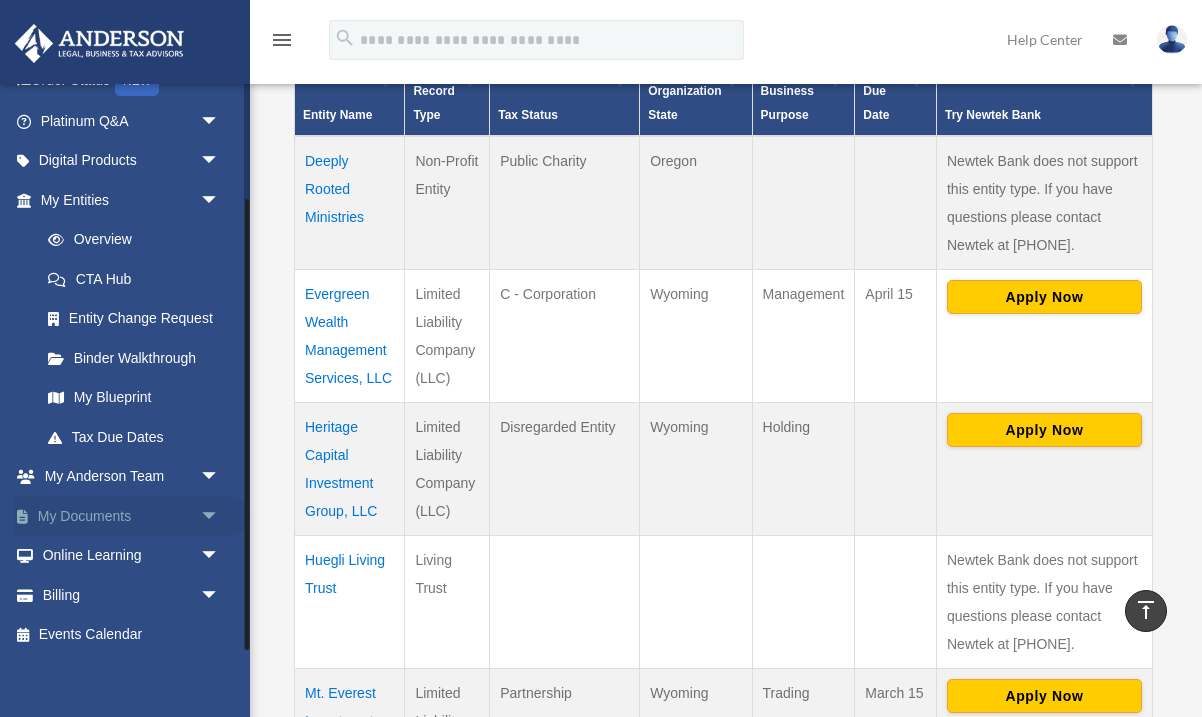 click on "arrow_drop_down" at bounding box center (220, 516) 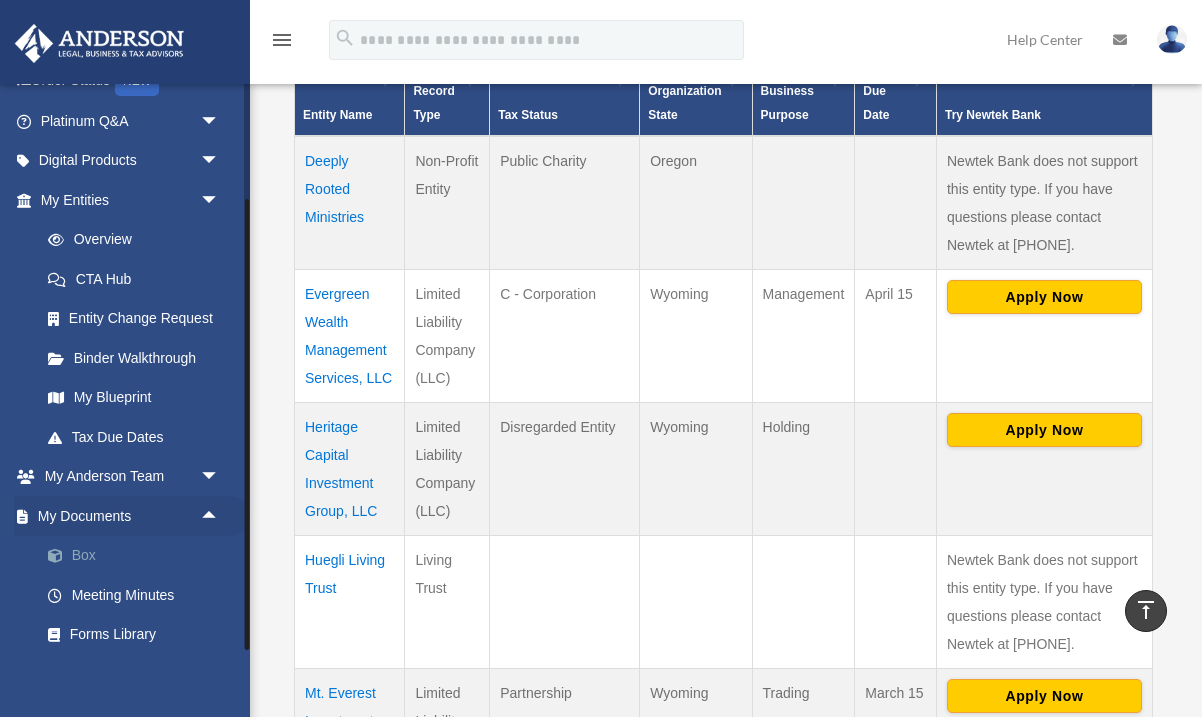 click on "Box" at bounding box center (139, 556) 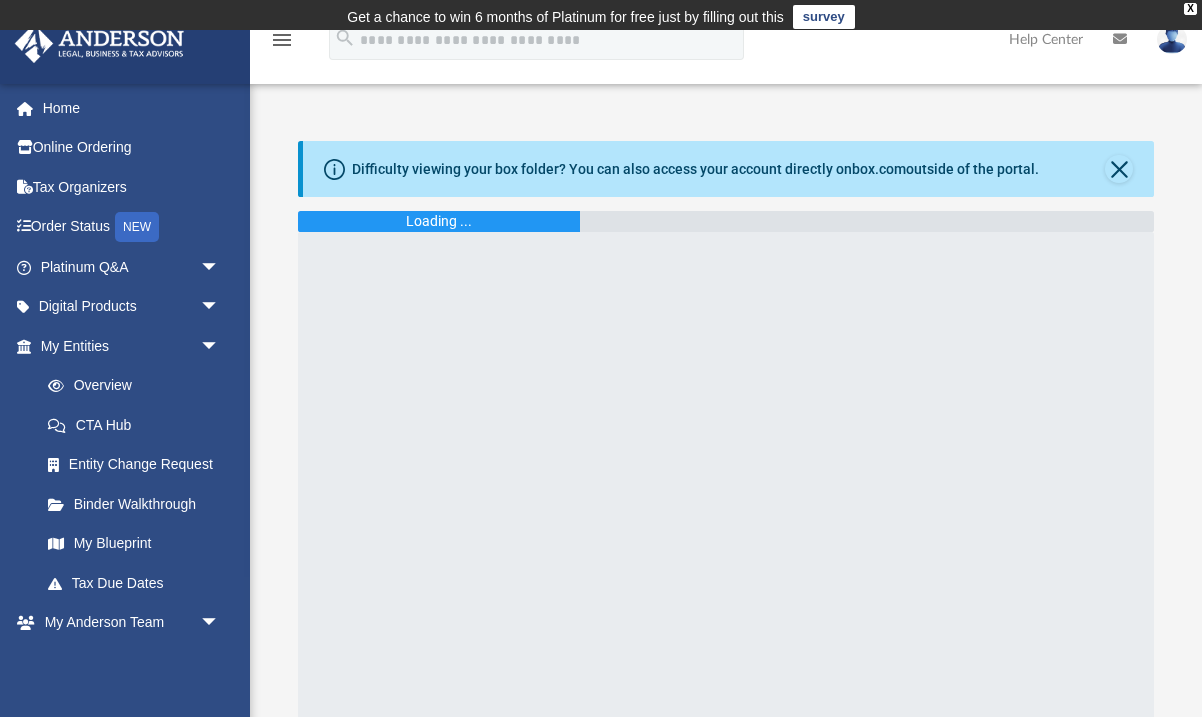 scroll, scrollTop: 0, scrollLeft: 0, axis: both 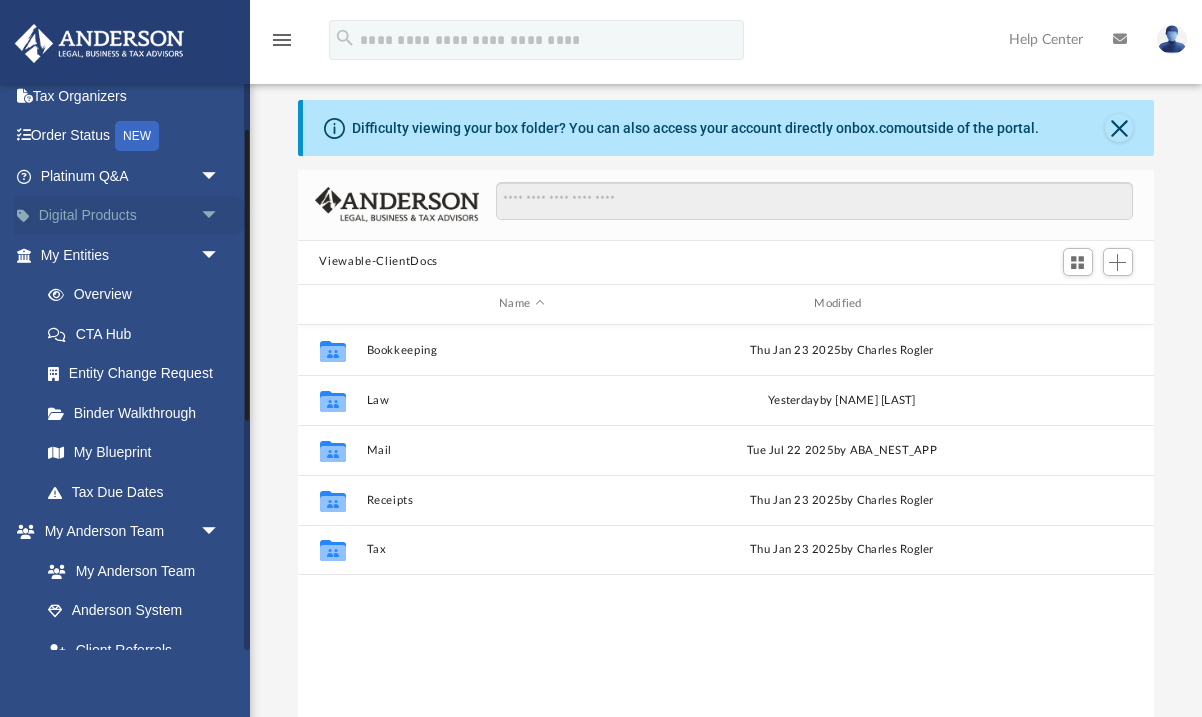 click on "arrow_drop_down" at bounding box center (220, 216) 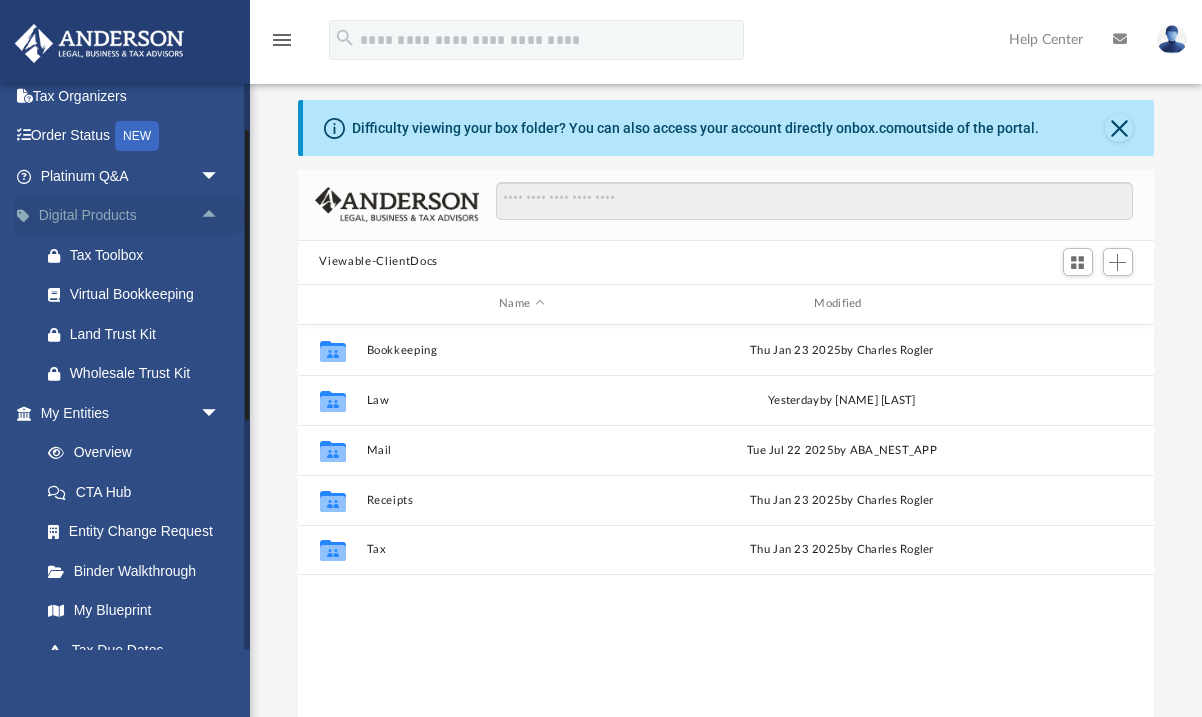click on "arrow_drop_up" at bounding box center (220, 216) 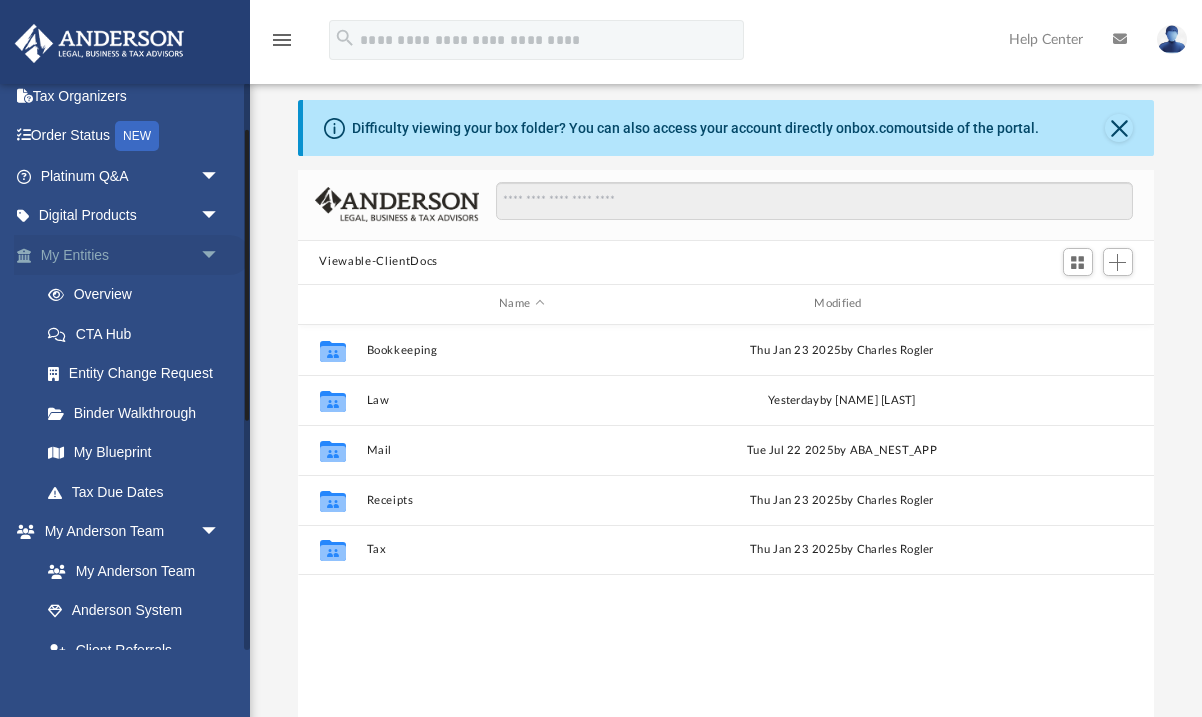 click on "arrow_drop_down" at bounding box center (220, 255) 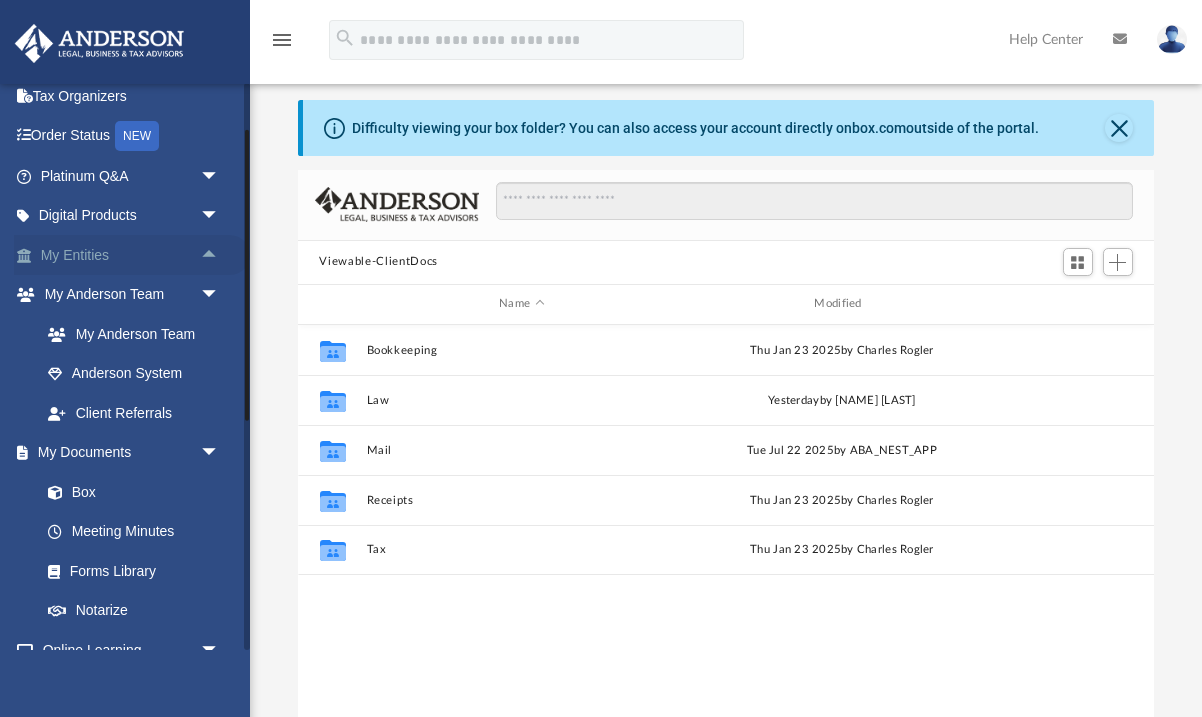 click on "arrow_drop_up" at bounding box center [220, 255] 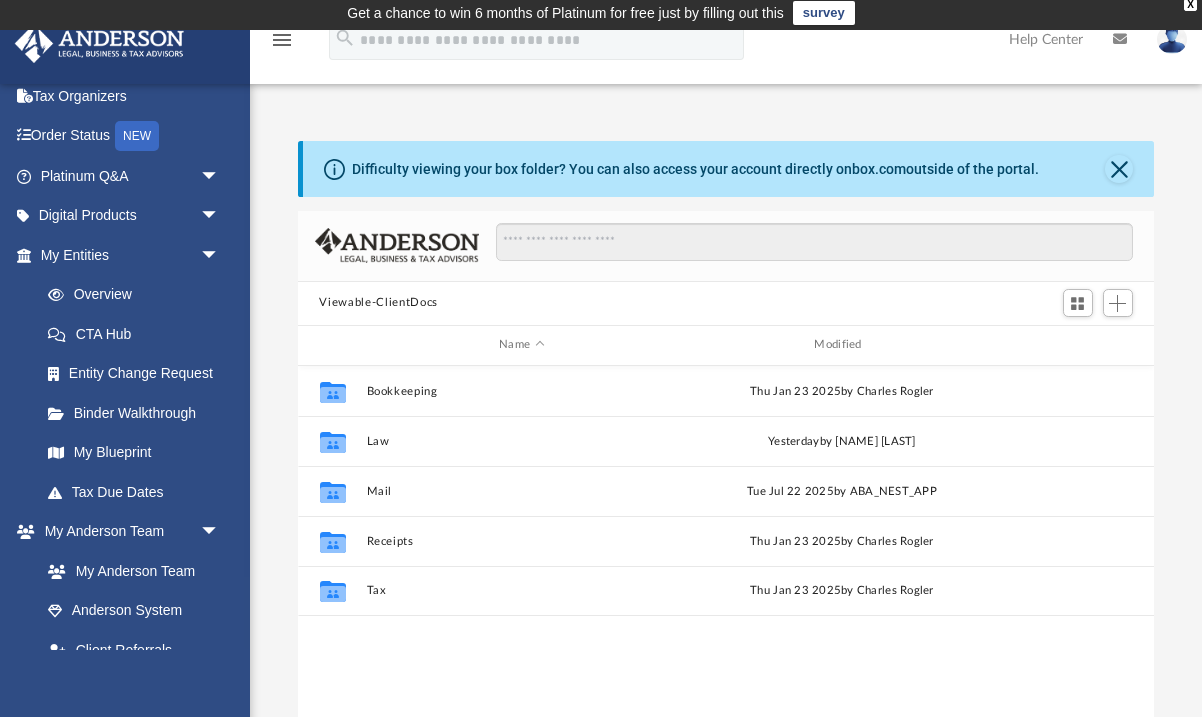 scroll, scrollTop: 8, scrollLeft: 0, axis: vertical 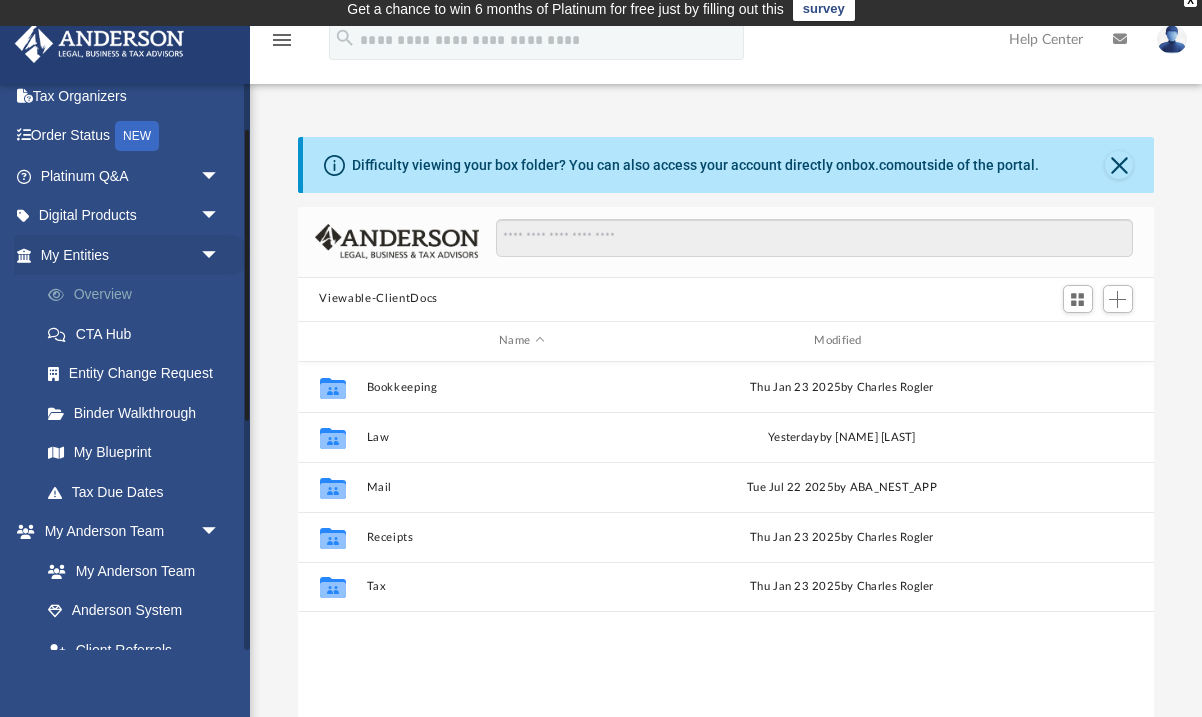 click on "Overview" at bounding box center (139, 295) 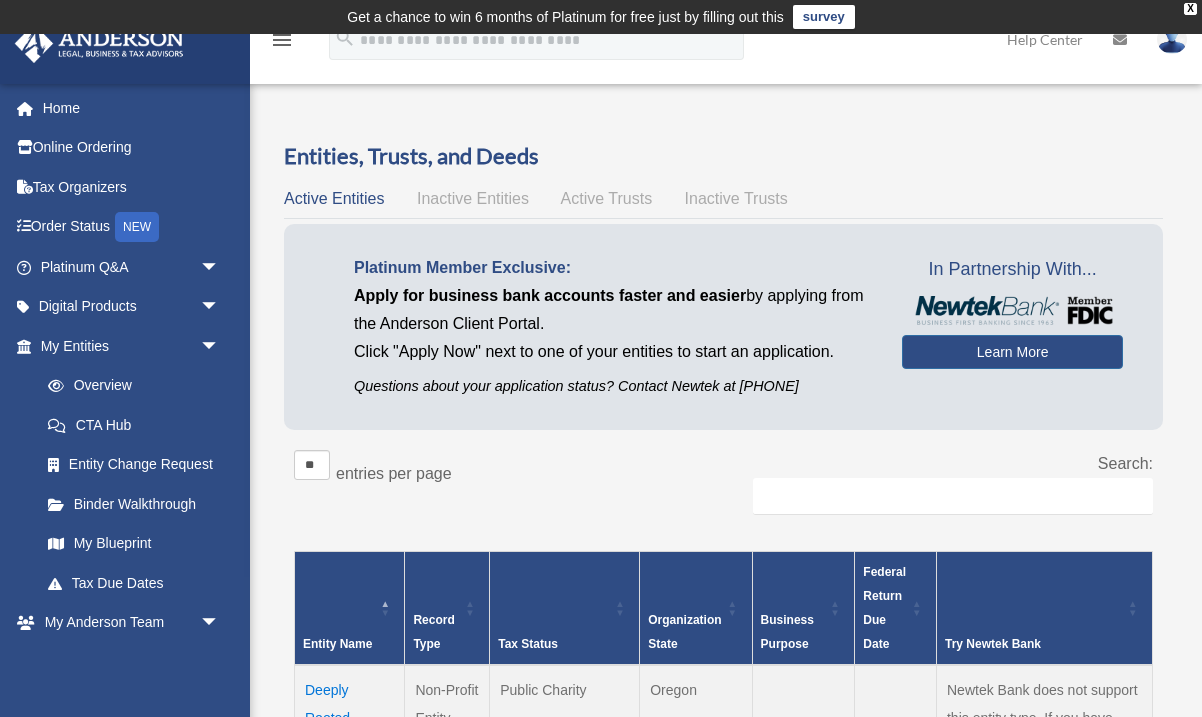 scroll, scrollTop: 0, scrollLeft: 0, axis: both 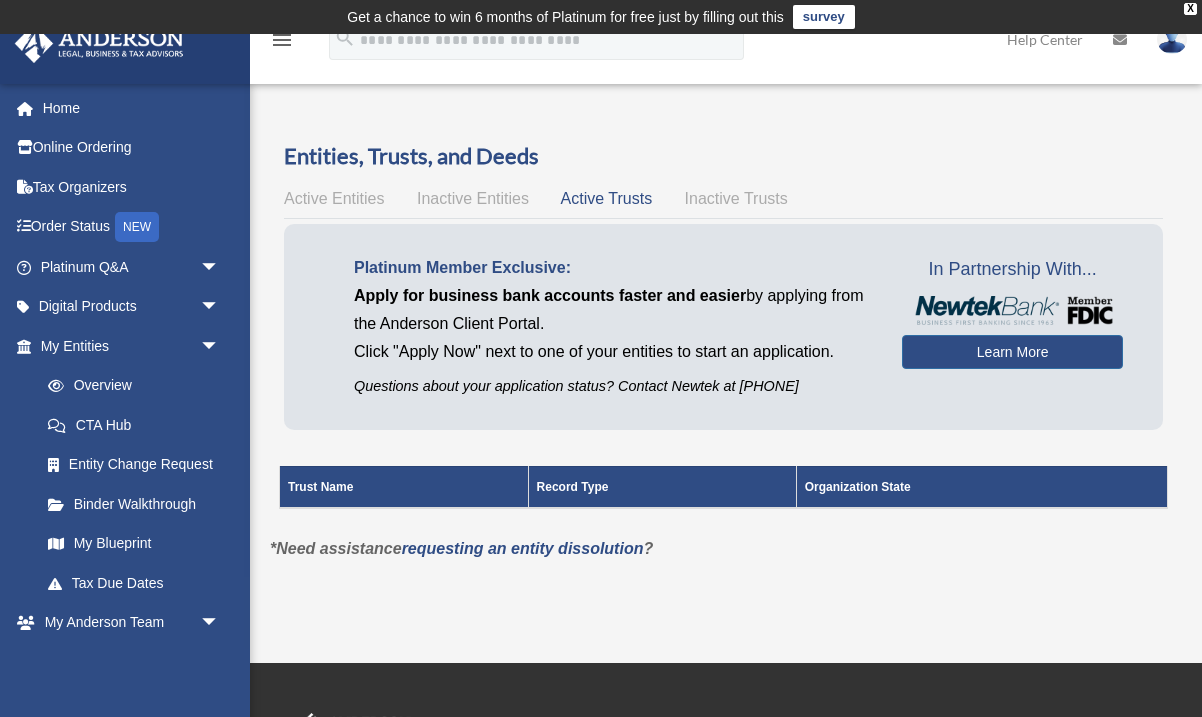 click on "Inactive Trusts" at bounding box center (736, 198) 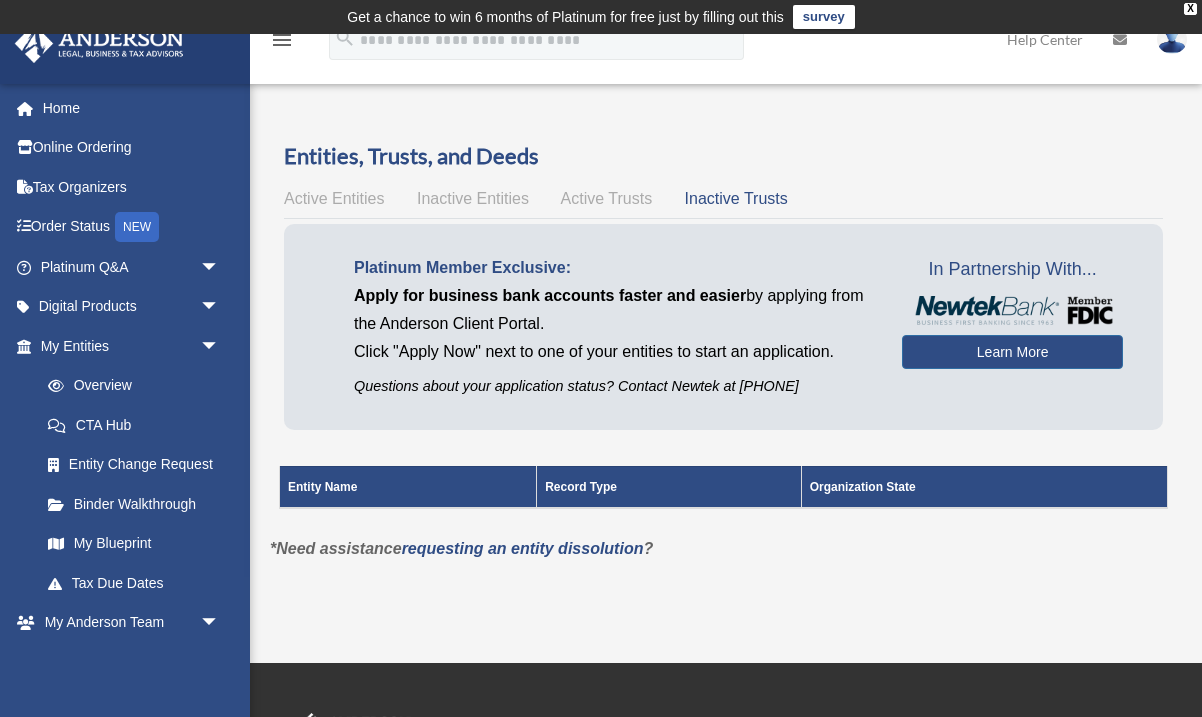 scroll, scrollTop: 0, scrollLeft: 0, axis: both 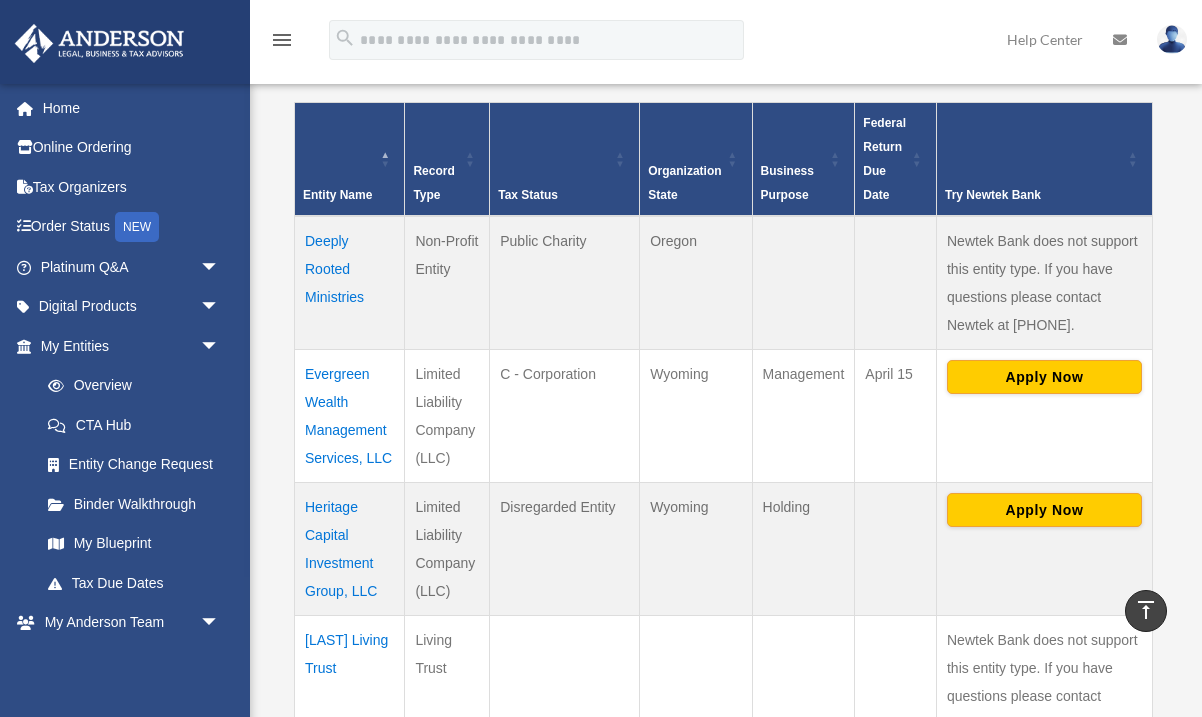 click on "Evergreen Wealth Management Services, LLC" at bounding box center [350, 416] 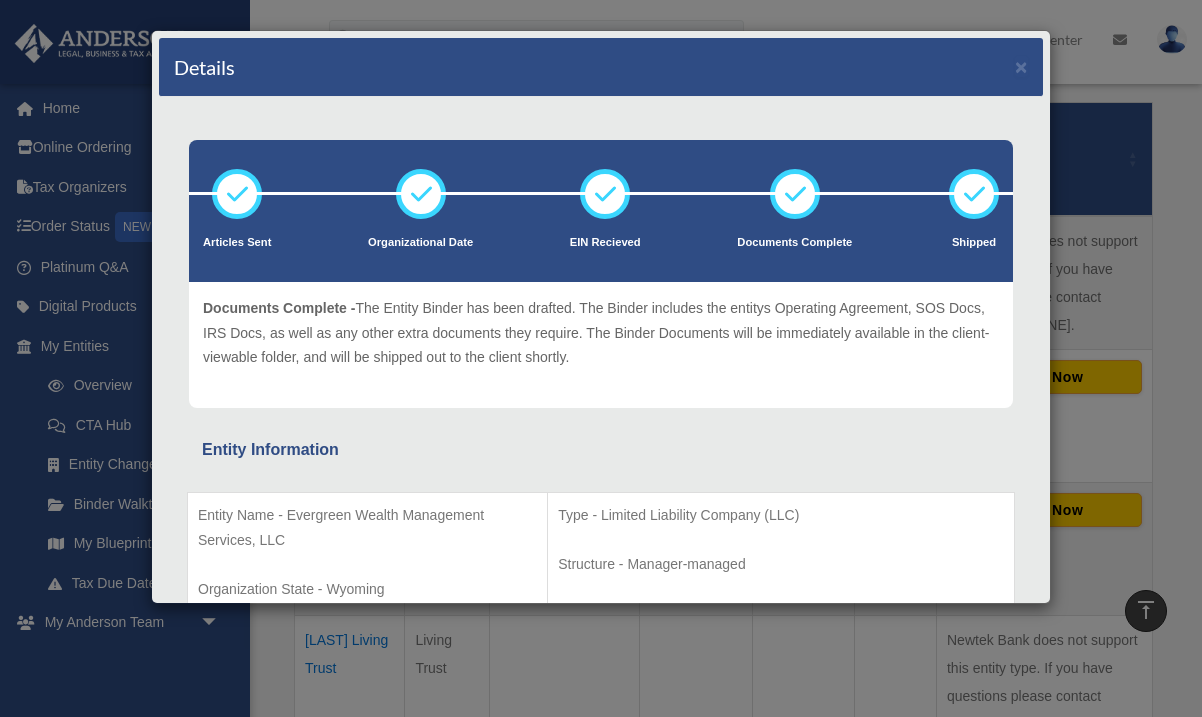 scroll, scrollTop: 0, scrollLeft: 0, axis: both 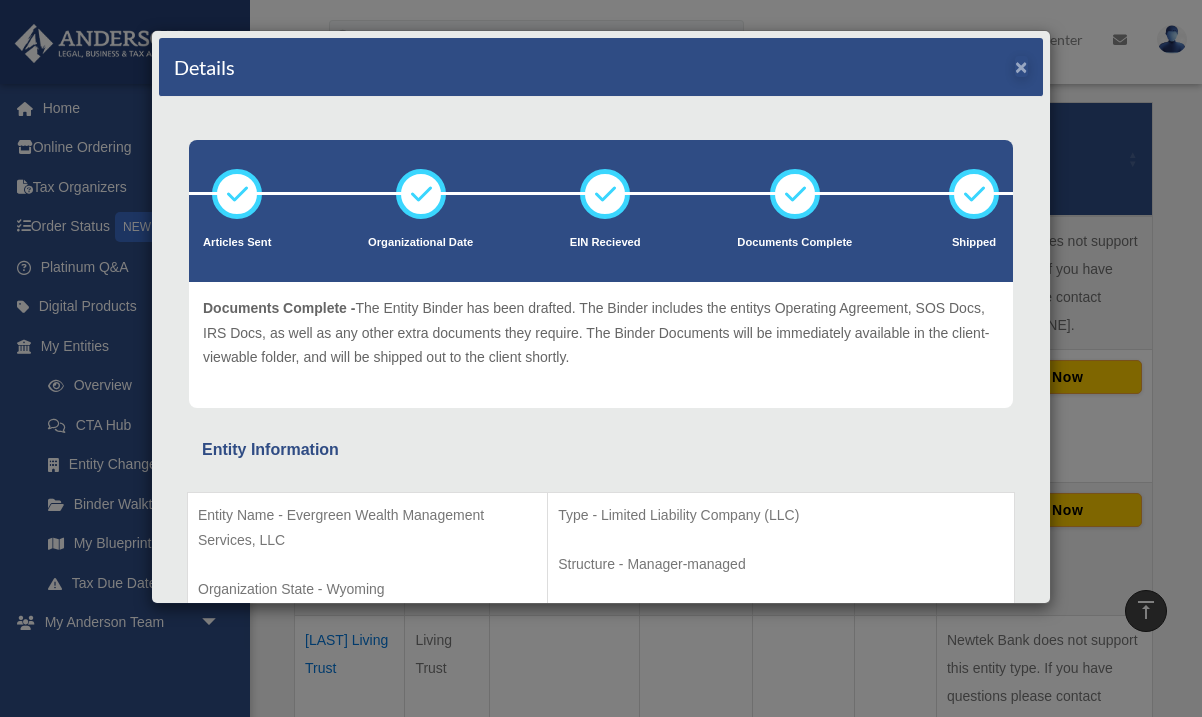 click on "×" at bounding box center [1021, 66] 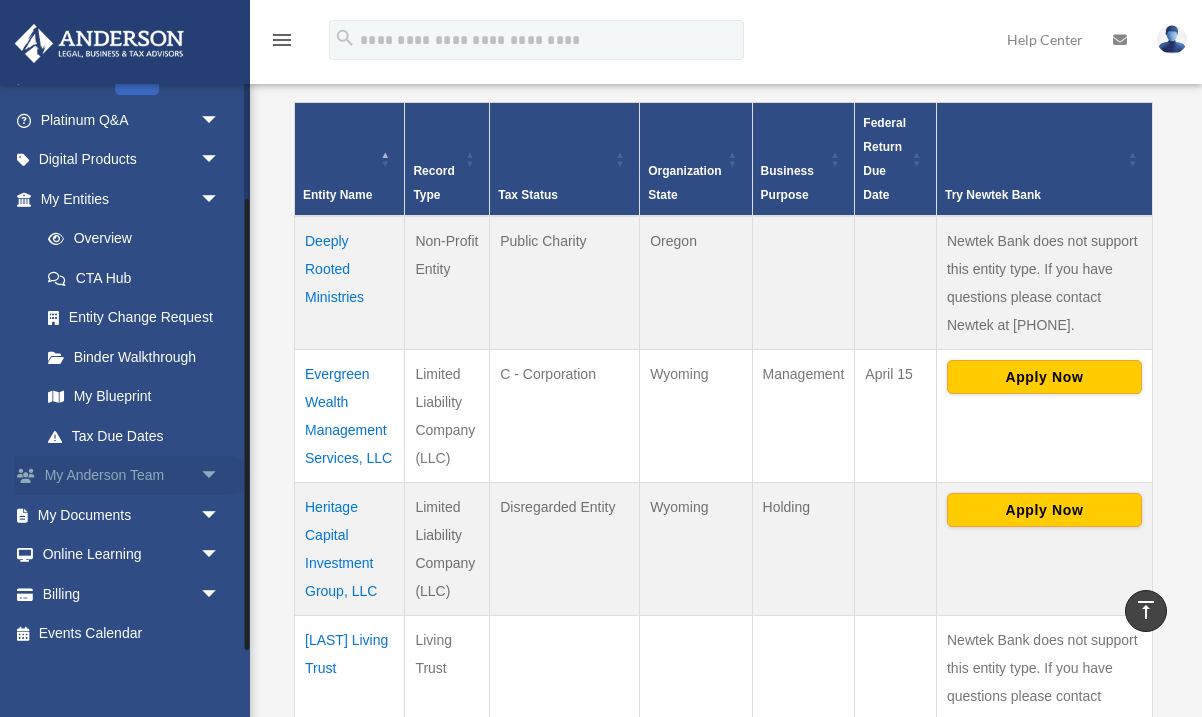 scroll, scrollTop: 146, scrollLeft: 0, axis: vertical 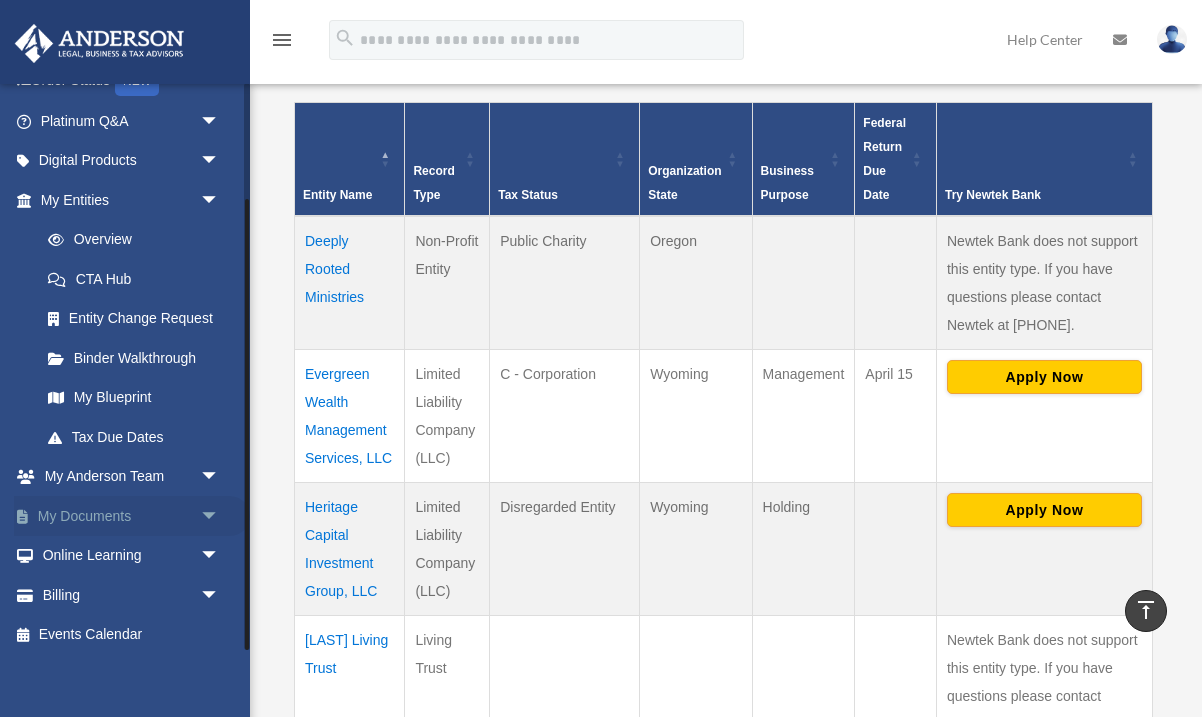 click on "arrow_drop_down" at bounding box center (220, 516) 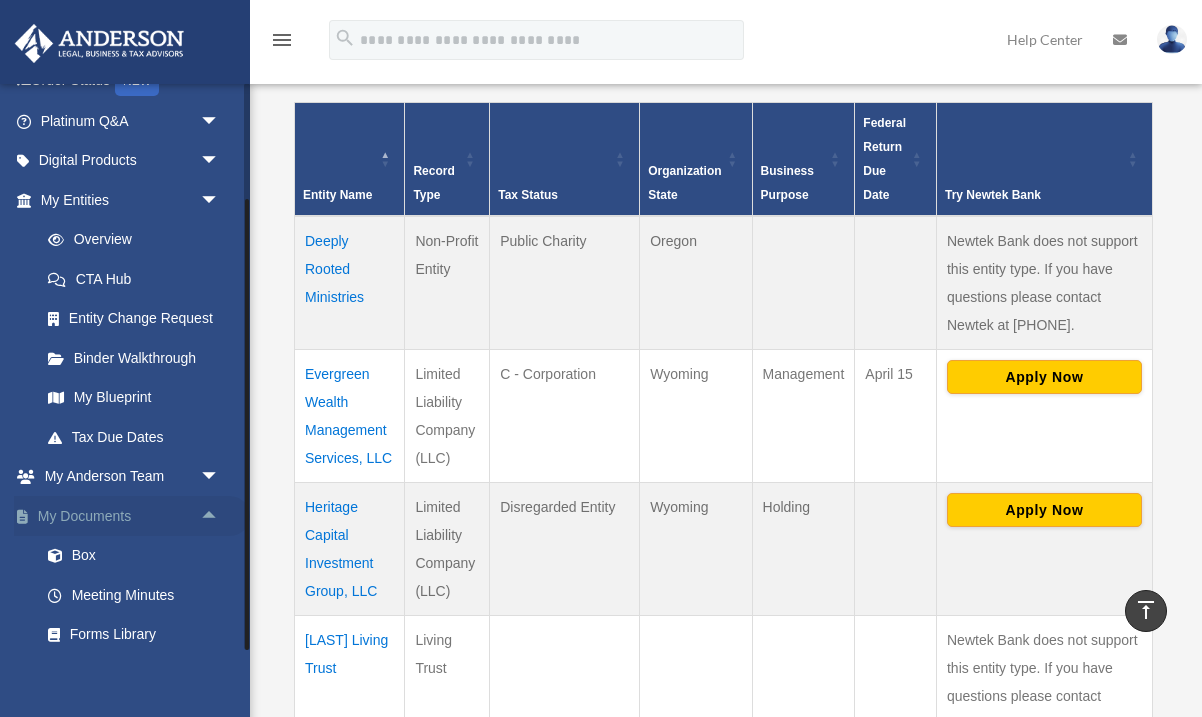 click on "arrow_drop_up" at bounding box center [220, 516] 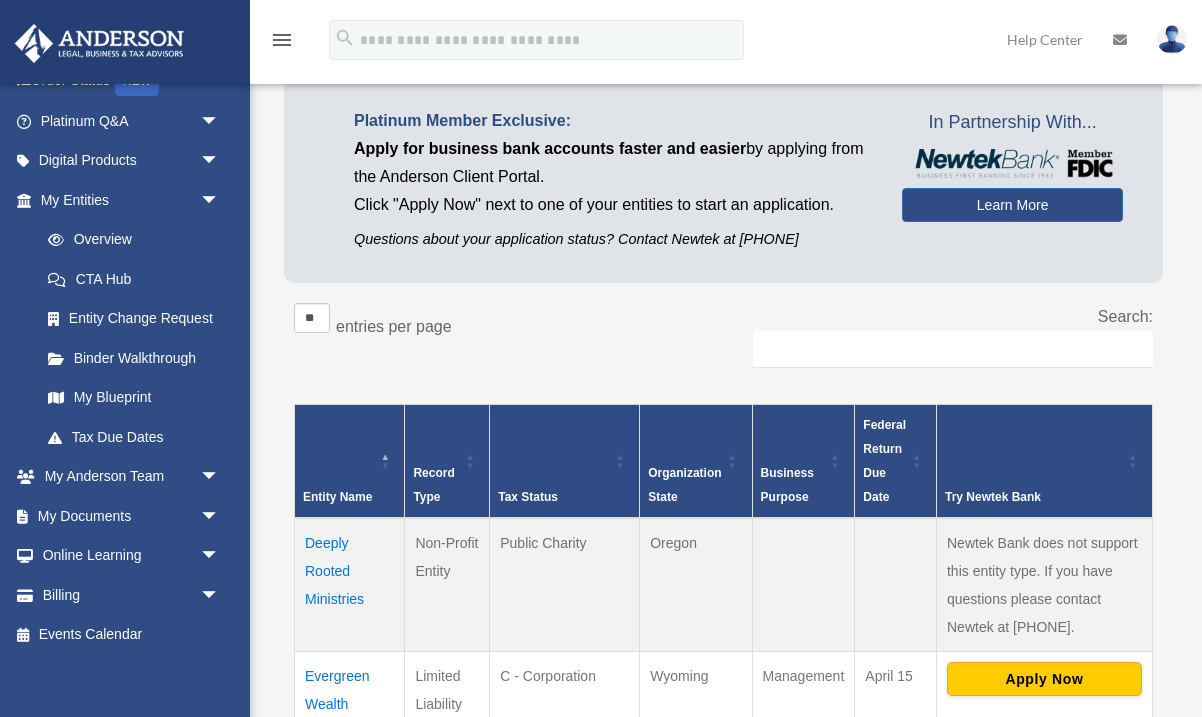 scroll, scrollTop: 435, scrollLeft: 0, axis: vertical 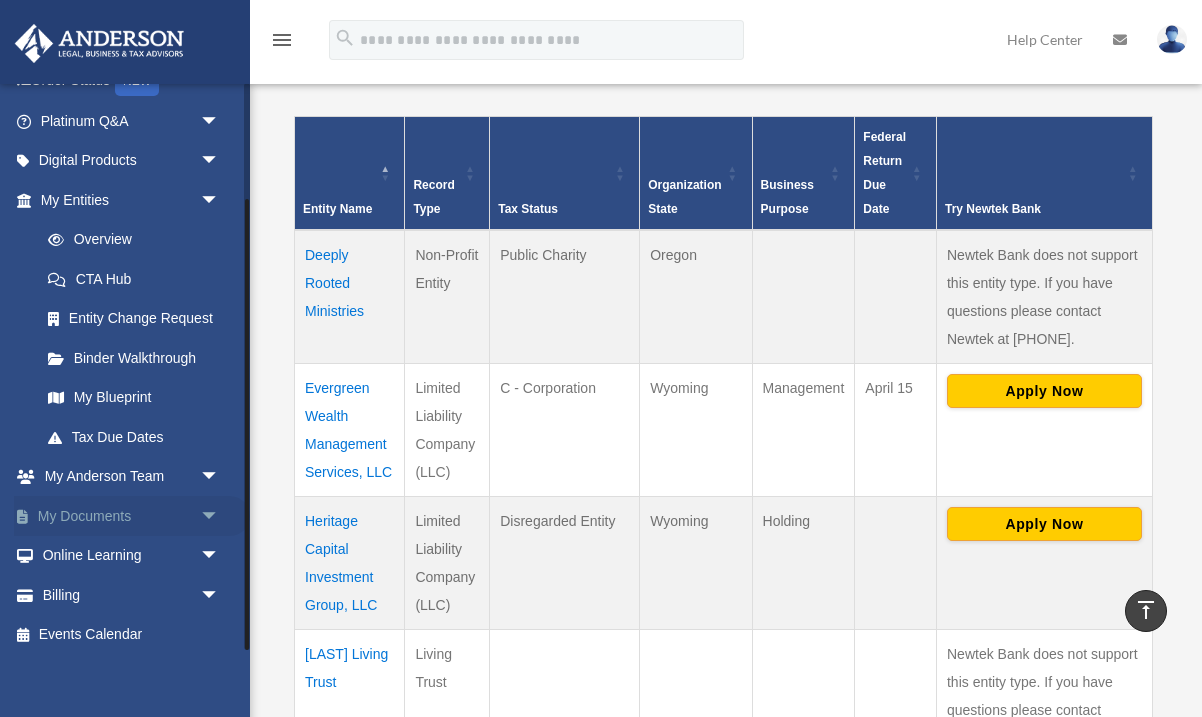 click on "arrow_drop_down" at bounding box center (220, 516) 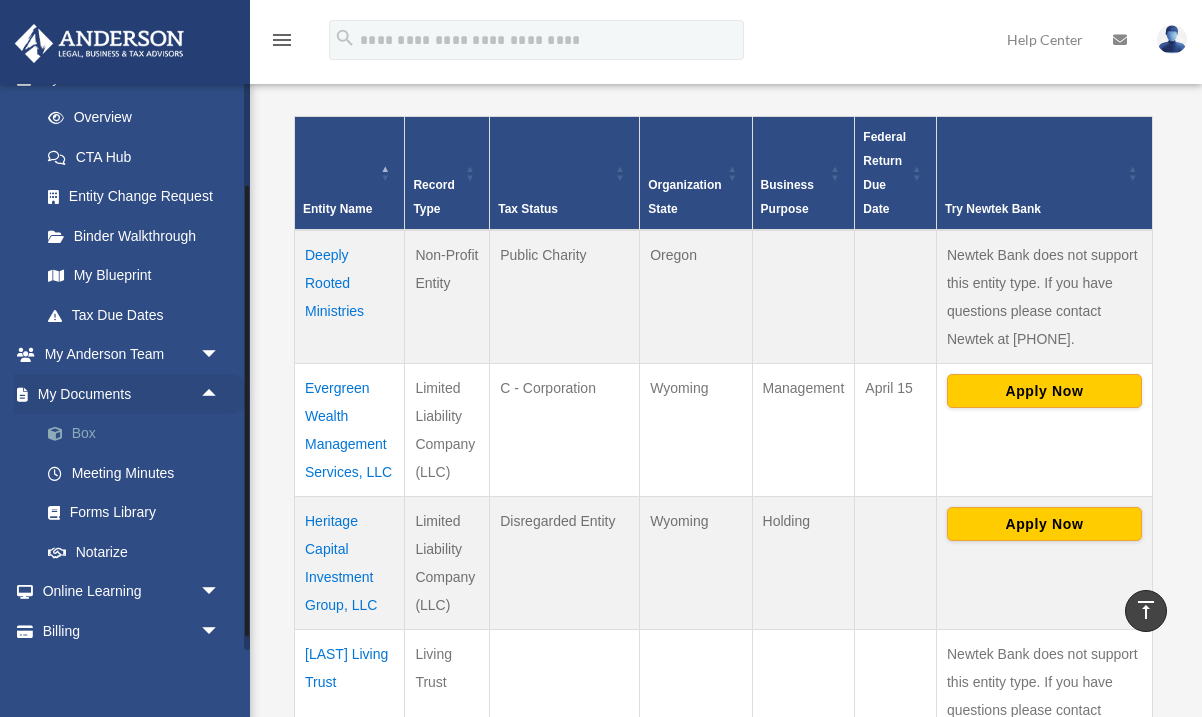 scroll, scrollTop: 269, scrollLeft: 0, axis: vertical 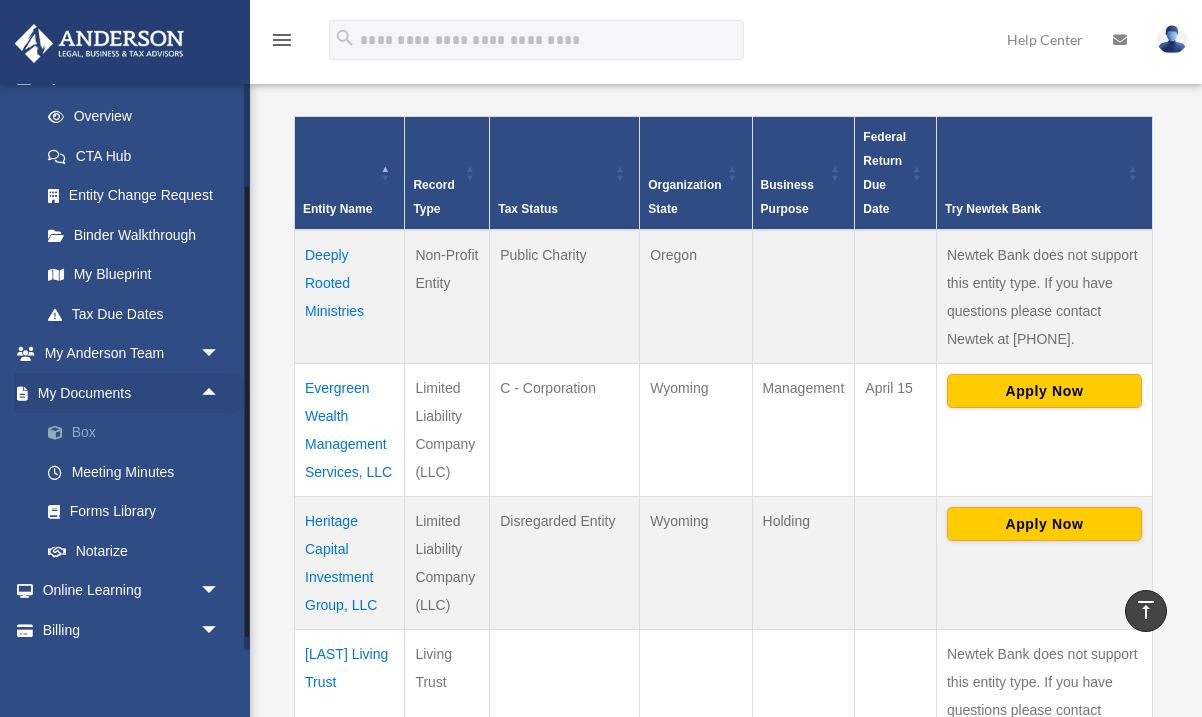 click on "Box" at bounding box center (139, 433) 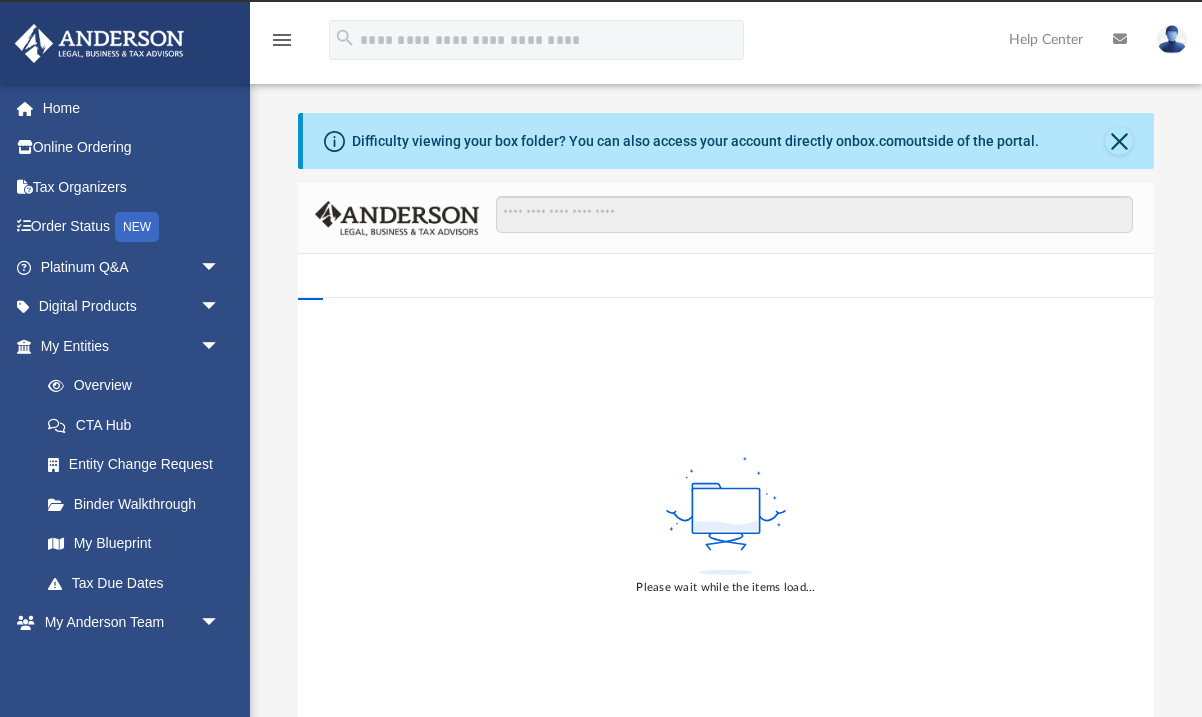scroll, scrollTop: 0, scrollLeft: 0, axis: both 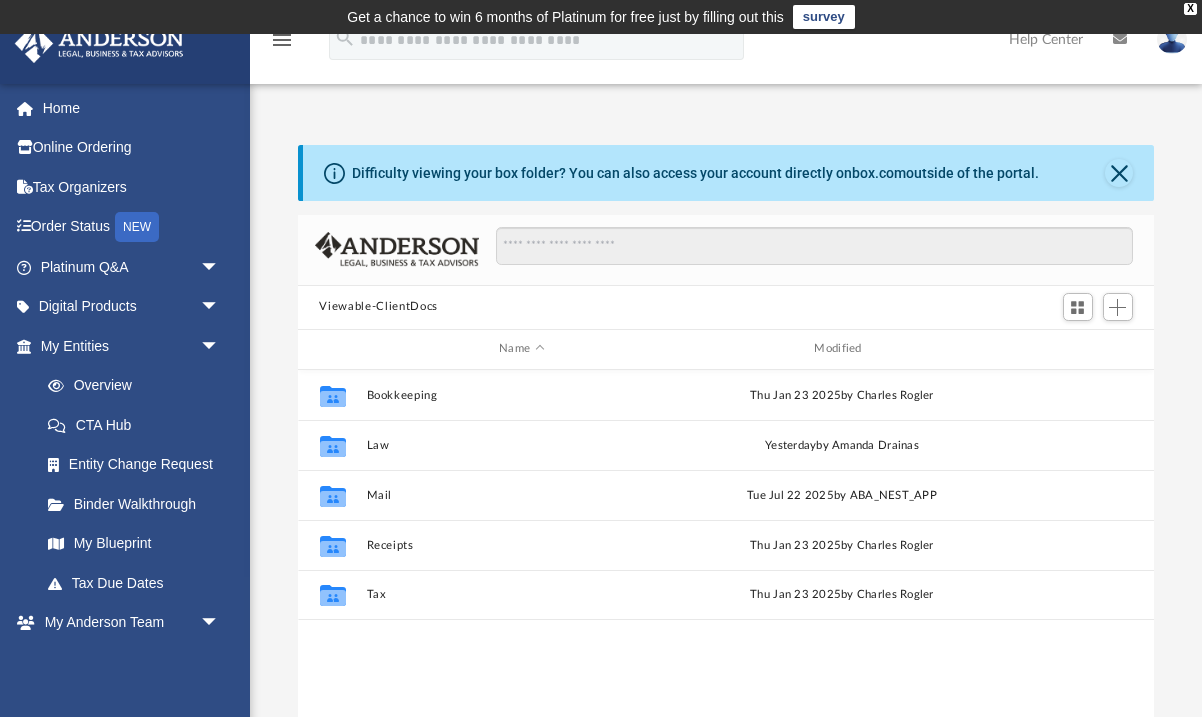 click on "Viewable-ClientDocs" at bounding box center [378, 307] 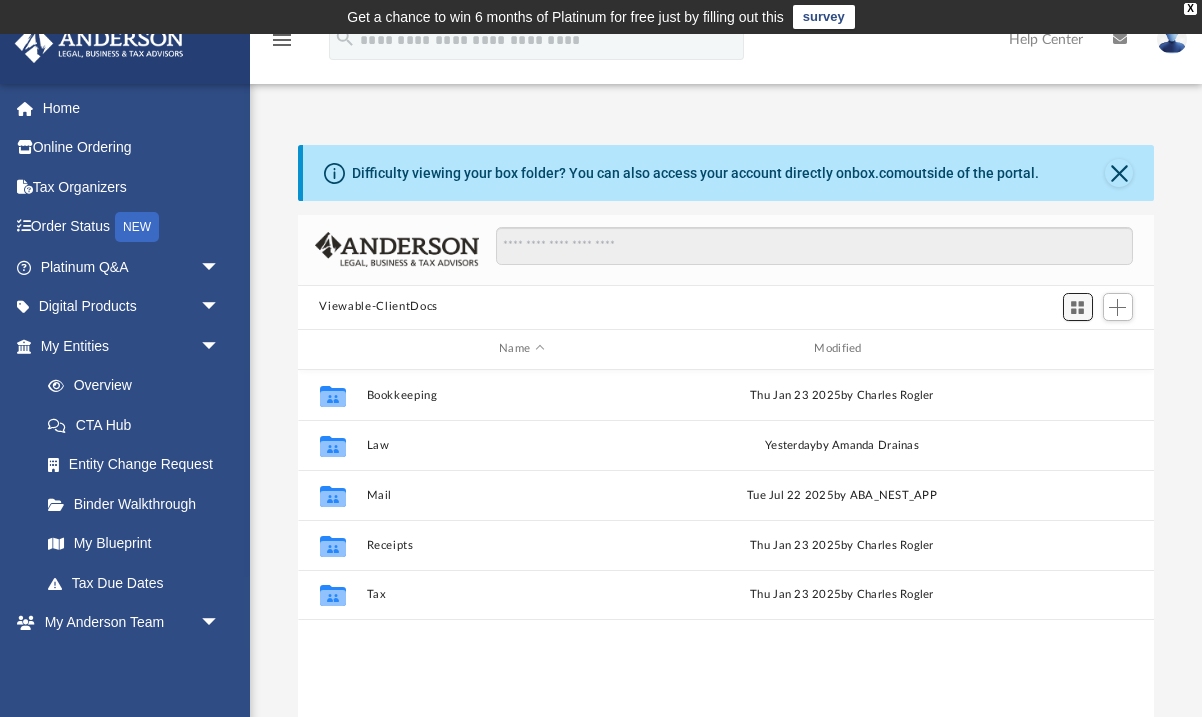 click at bounding box center (1078, 307) 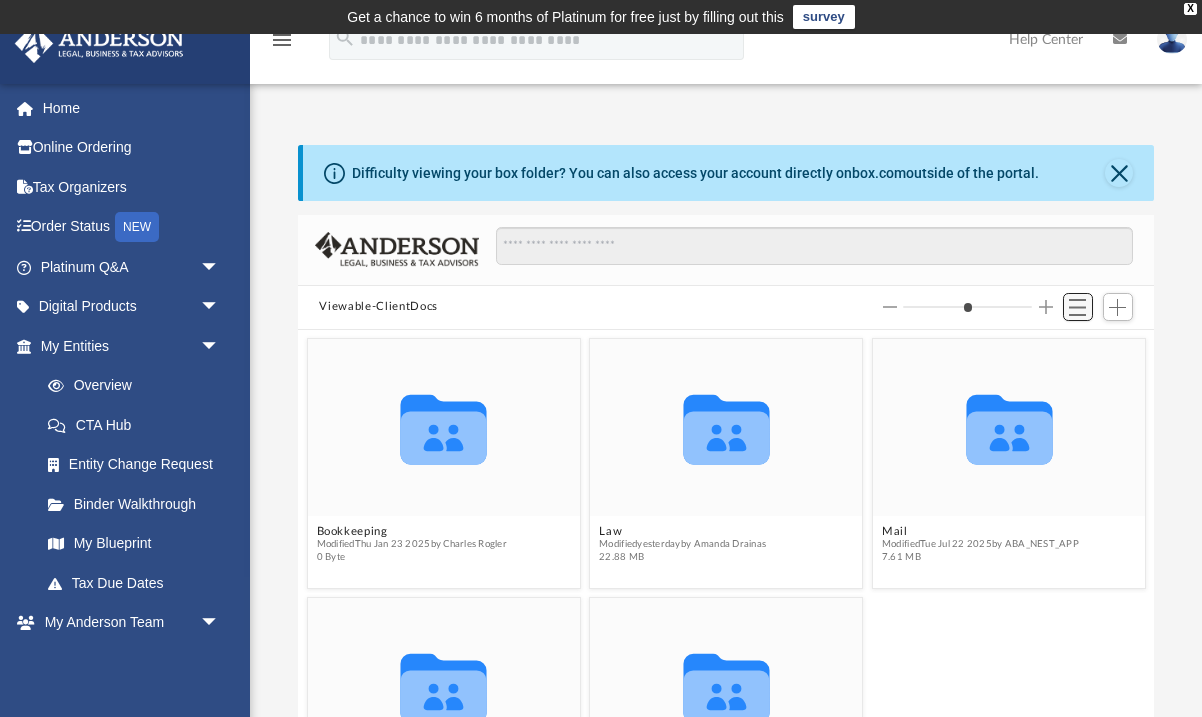 scroll, scrollTop: 1, scrollLeft: 1, axis: both 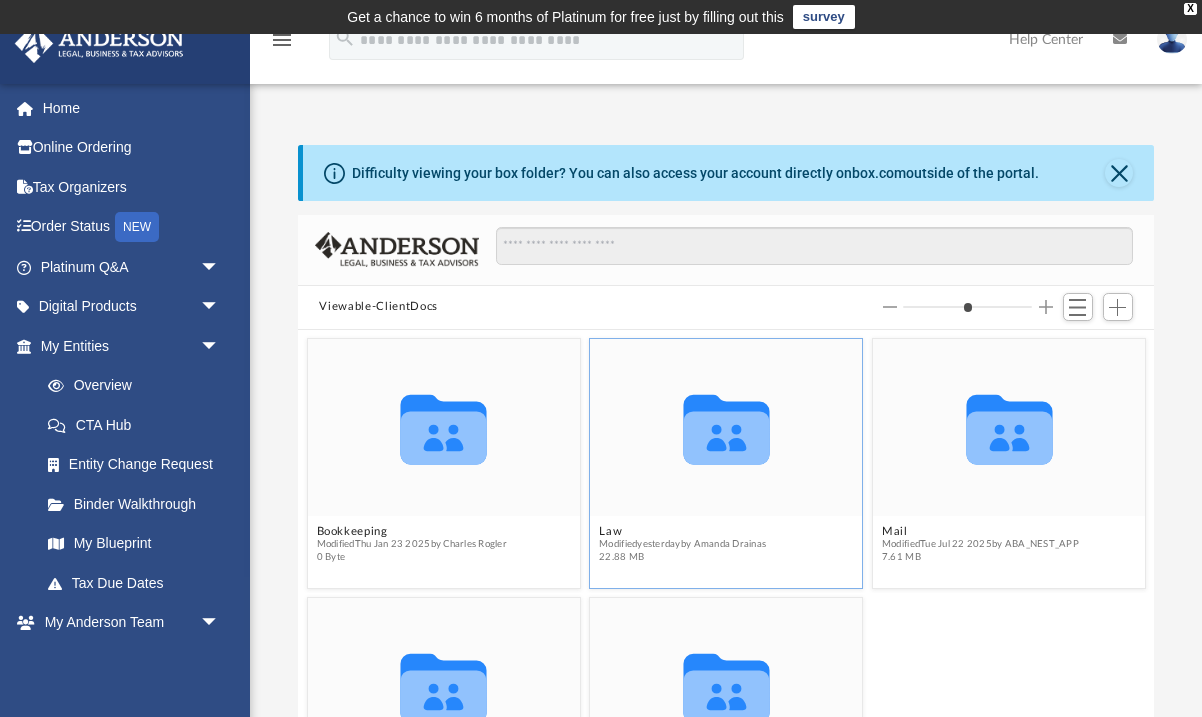 click 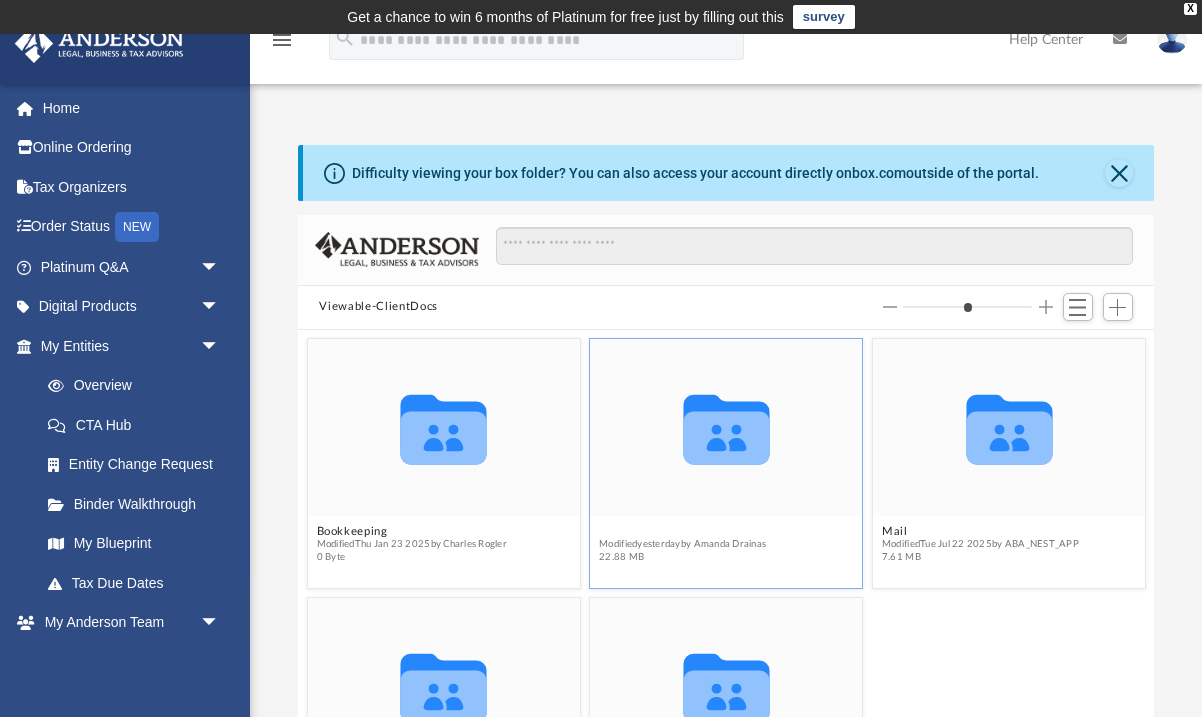 click on "Law" at bounding box center [682, 531] 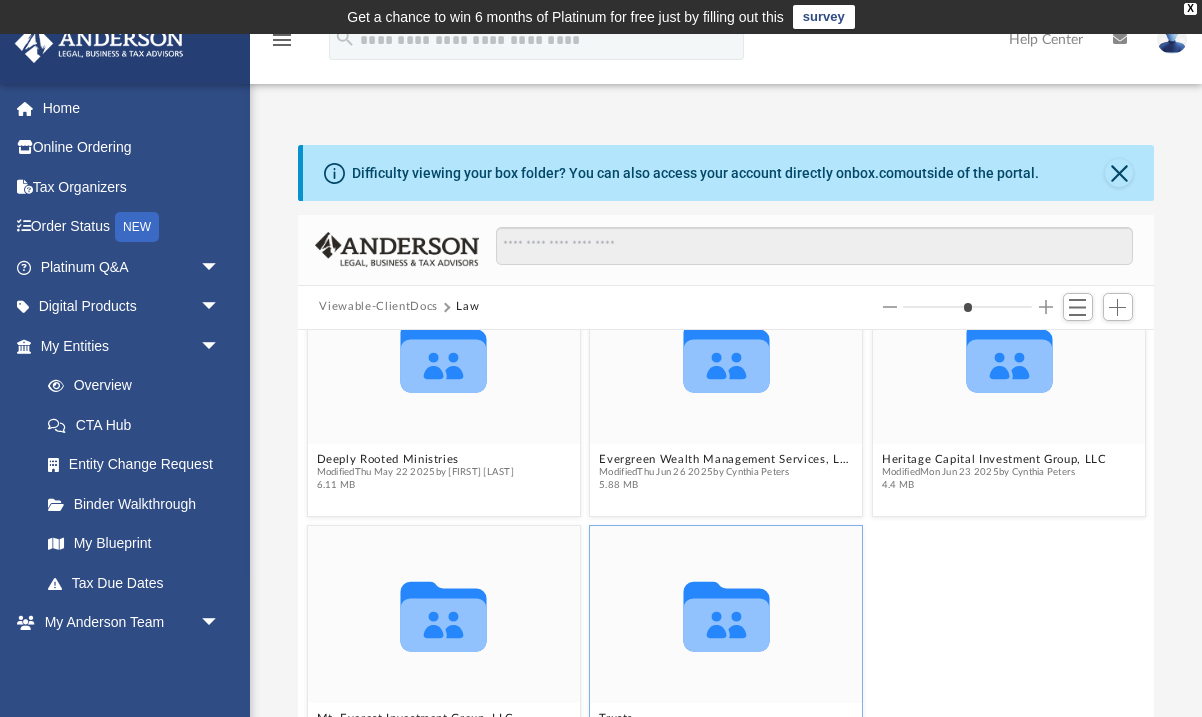 scroll, scrollTop: 72, scrollLeft: 0, axis: vertical 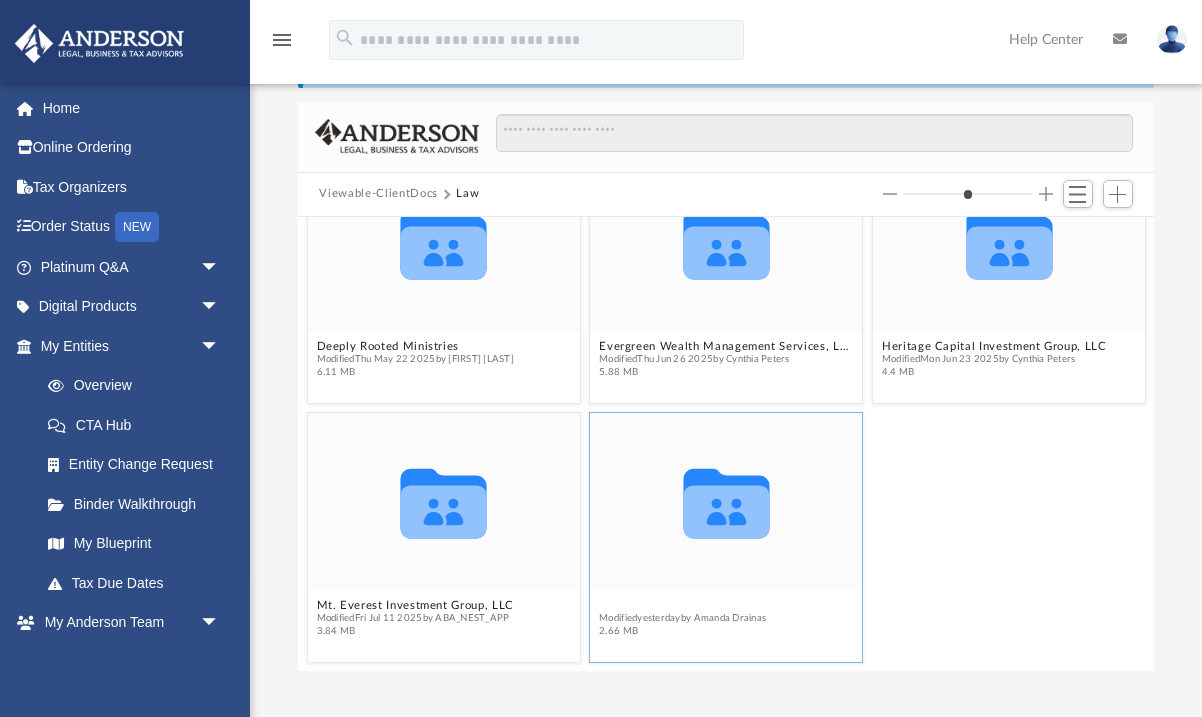 click on "Trusts" at bounding box center (682, 605) 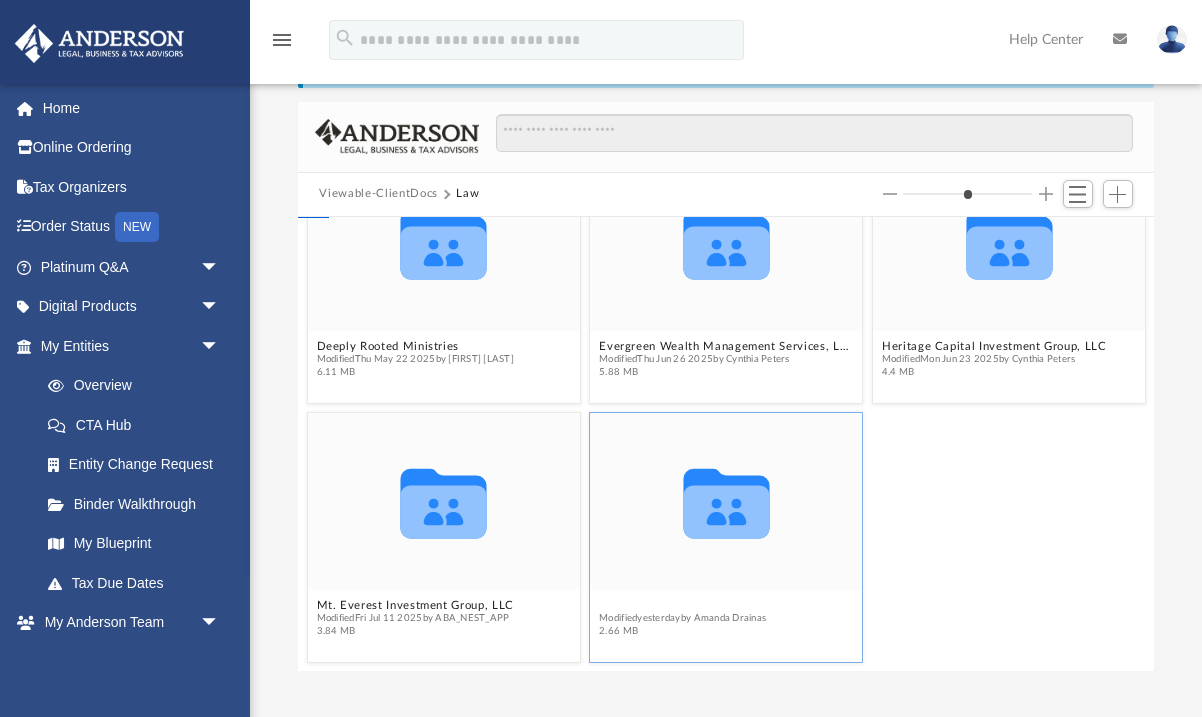 scroll, scrollTop: 0, scrollLeft: 0, axis: both 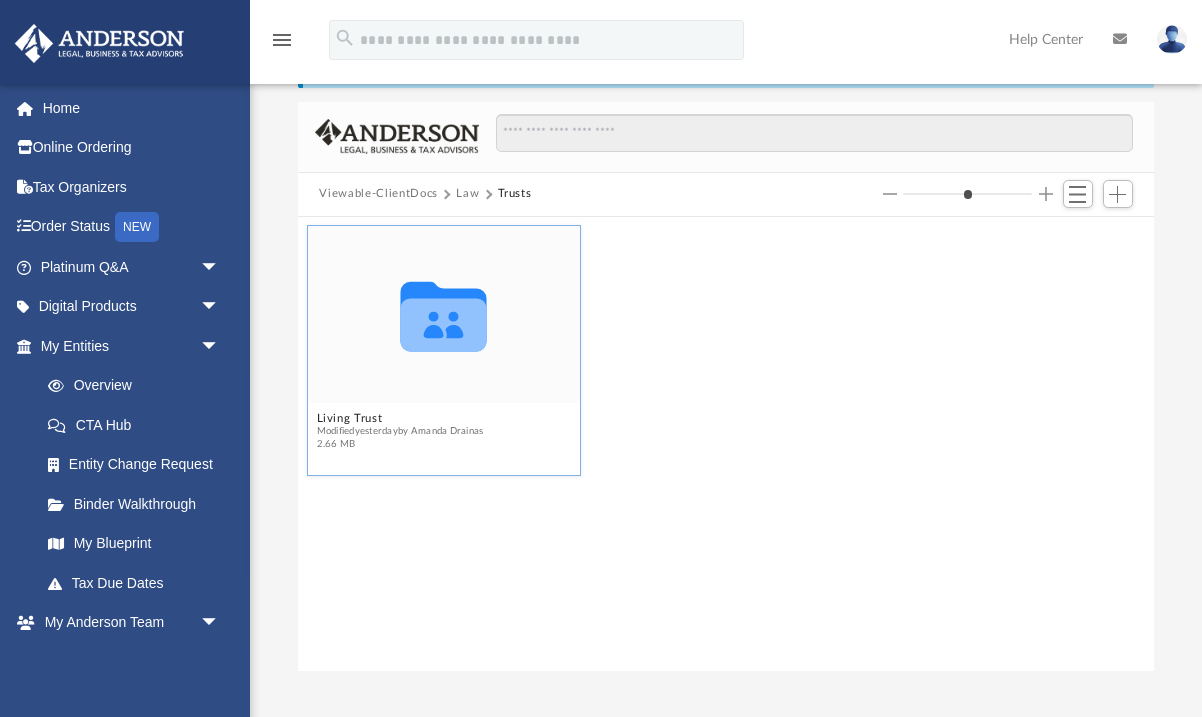 click 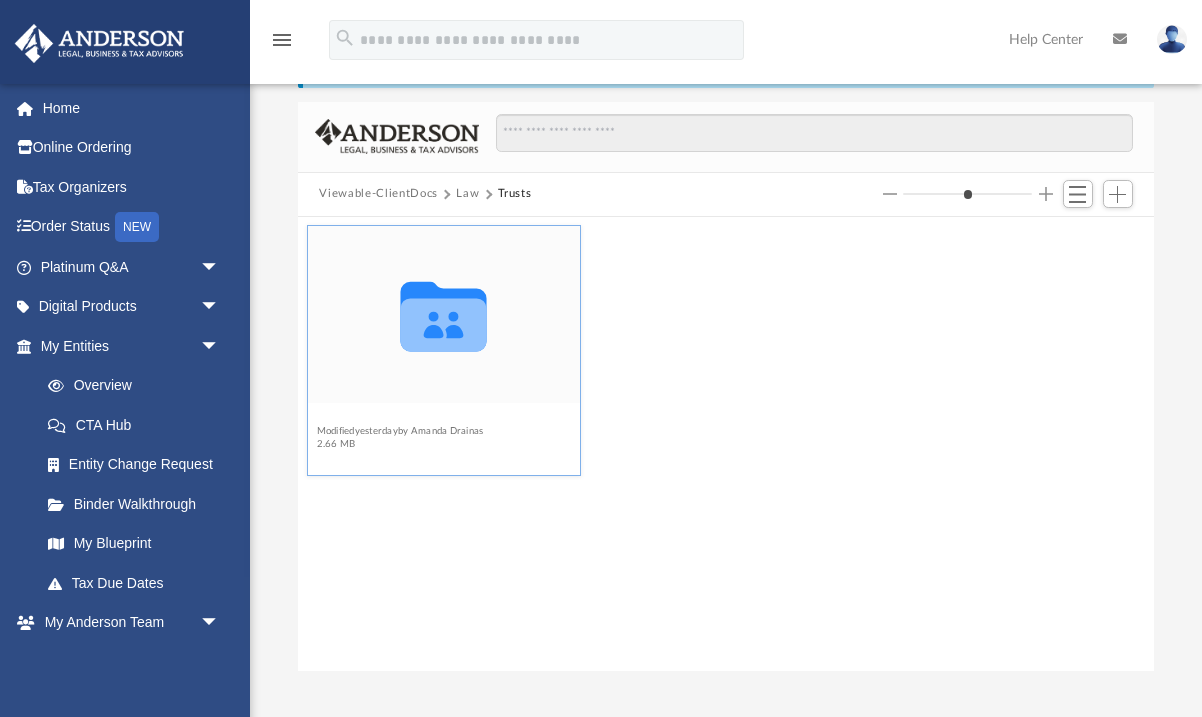 click on "Living Trust" at bounding box center [399, 418] 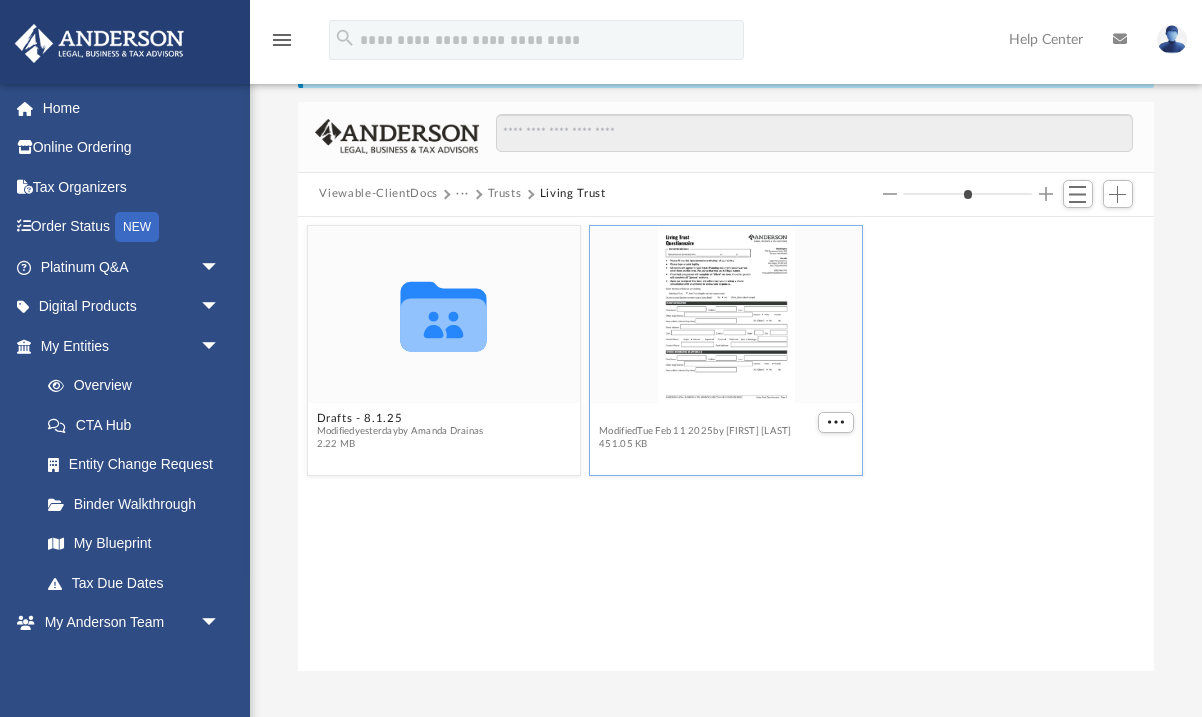 click on "[LAST], Living_Trust_Questionnaire.pdf" at bounding box center [706, 418] 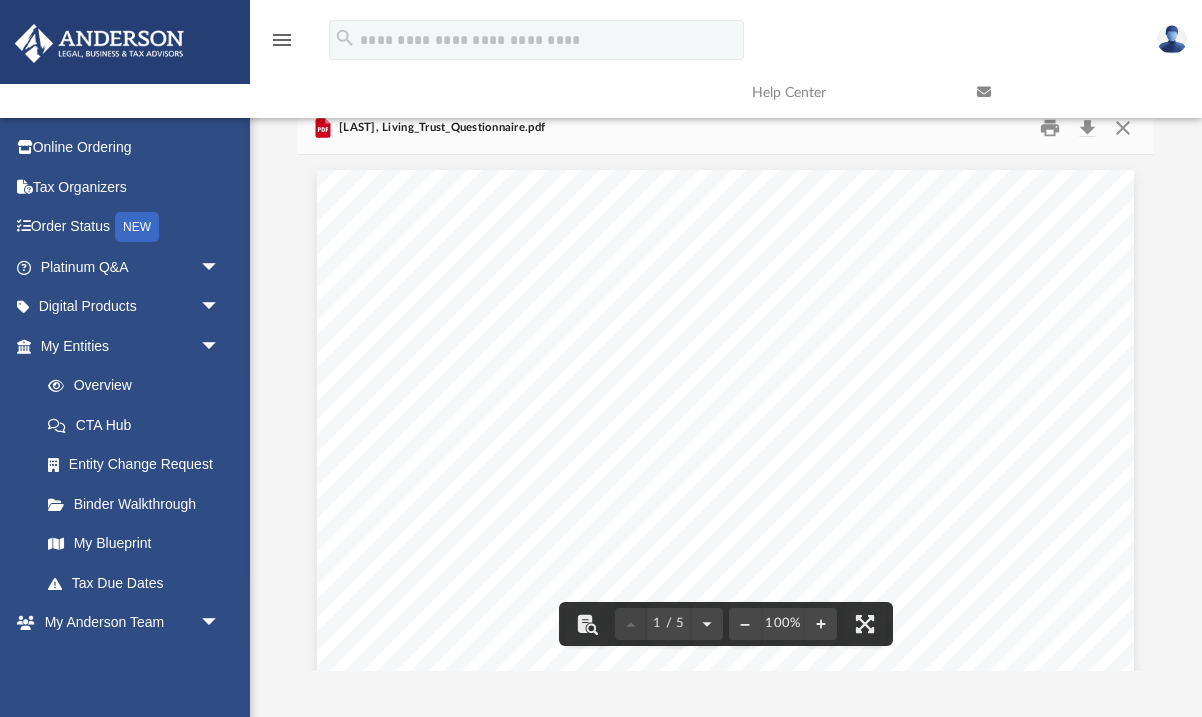 scroll, scrollTop: 0, scrollLeft: 0, axis: both 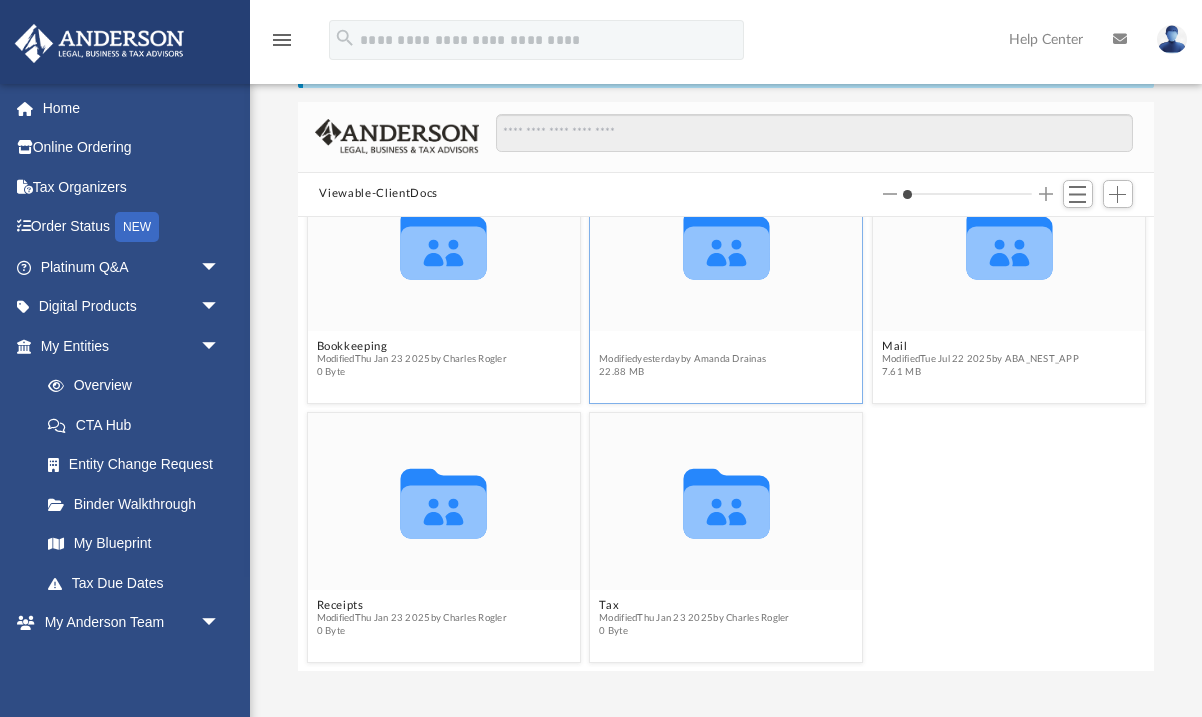 click on "Law" at bounding box center [682, 346] 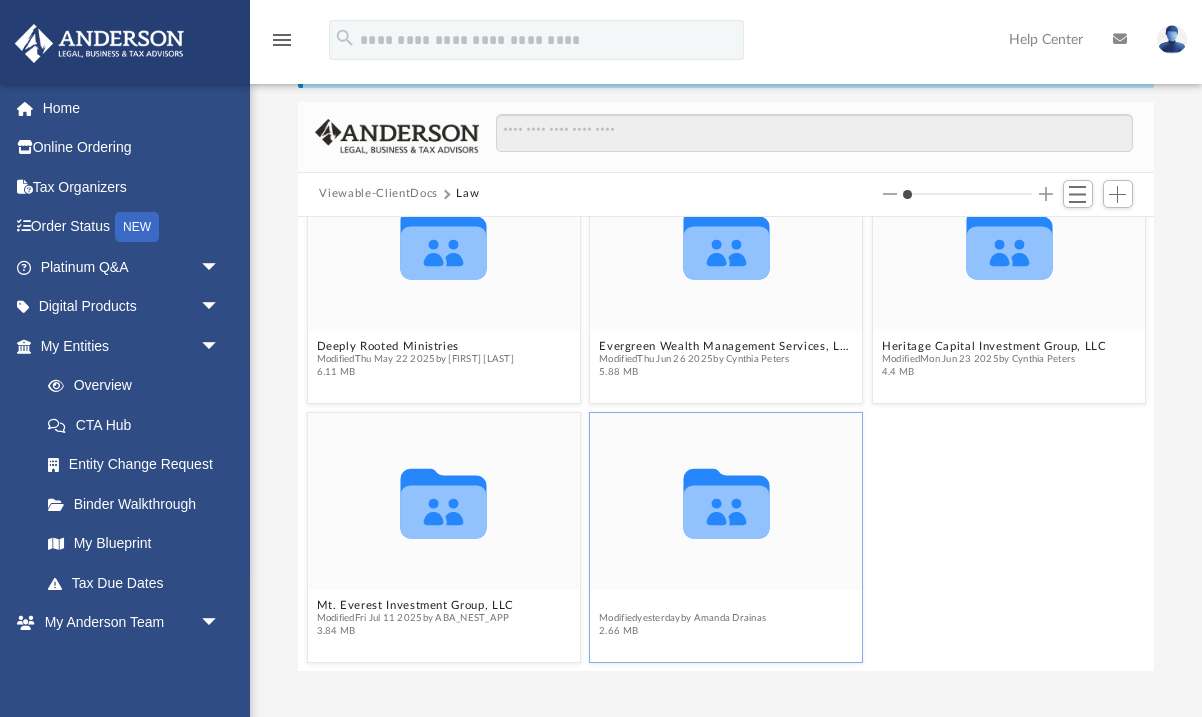 click on "Trusts" at bounding box center [682, 605] 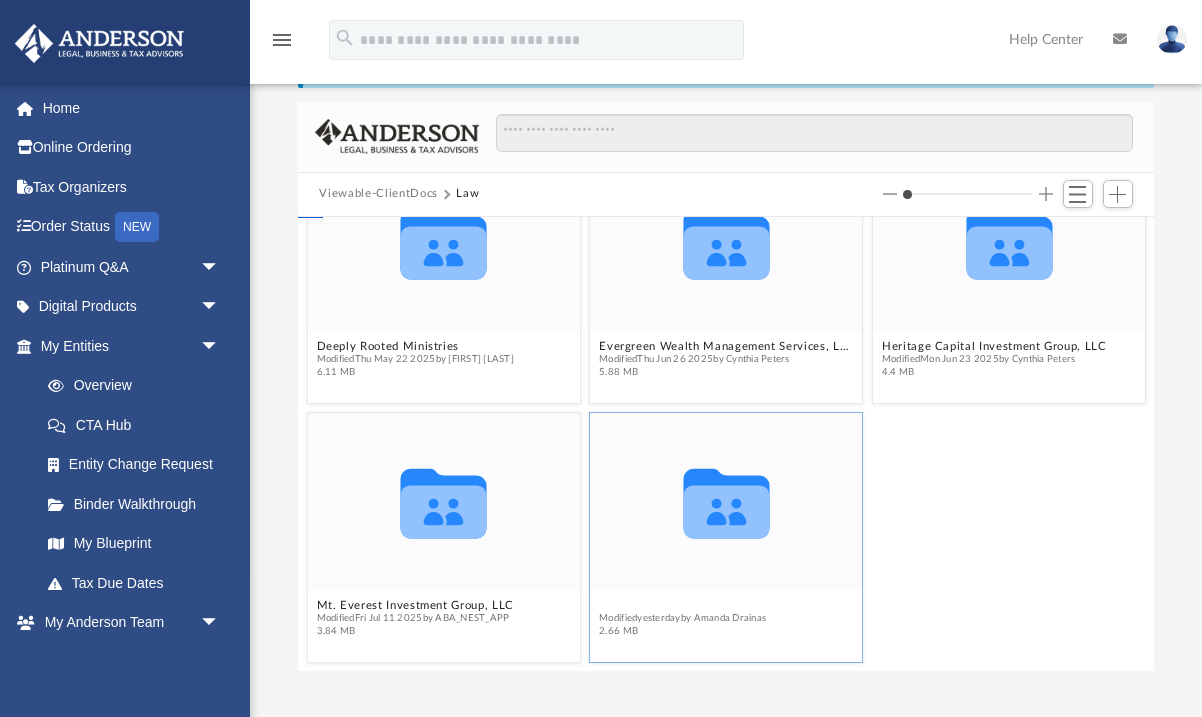 scroll, scrollTop: 0, scrollLeft: 0, axis: both 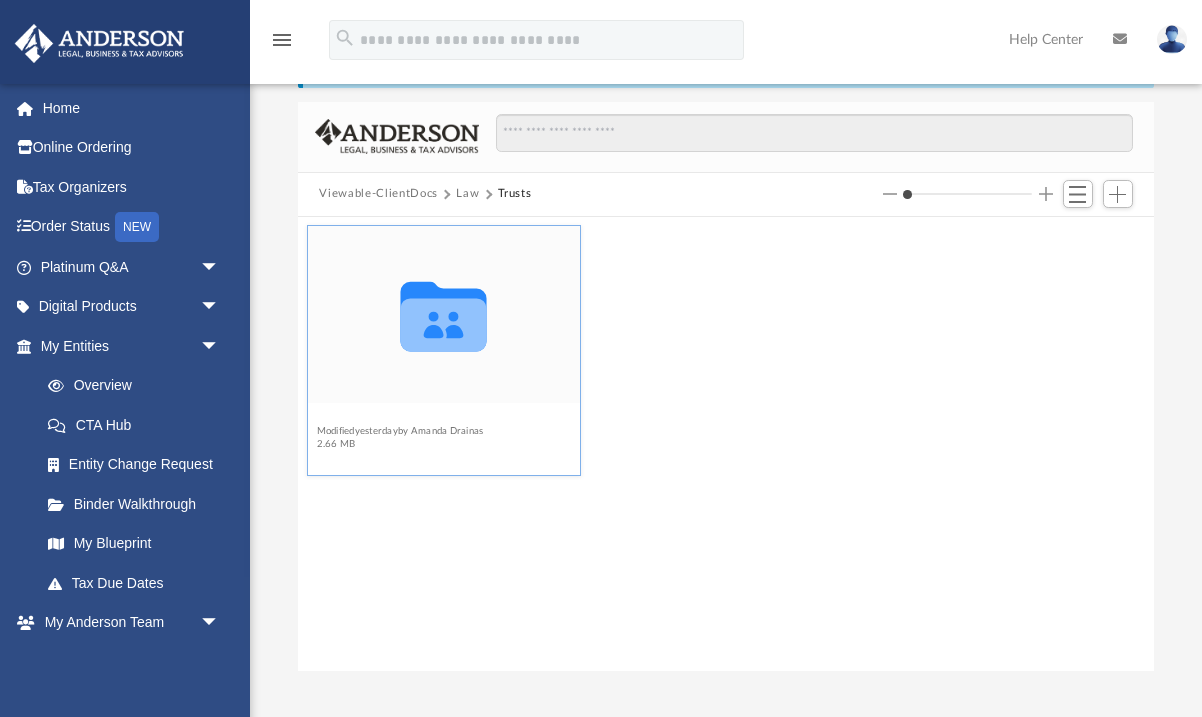 click on "Living Trust" at bounding box center (399, 418) 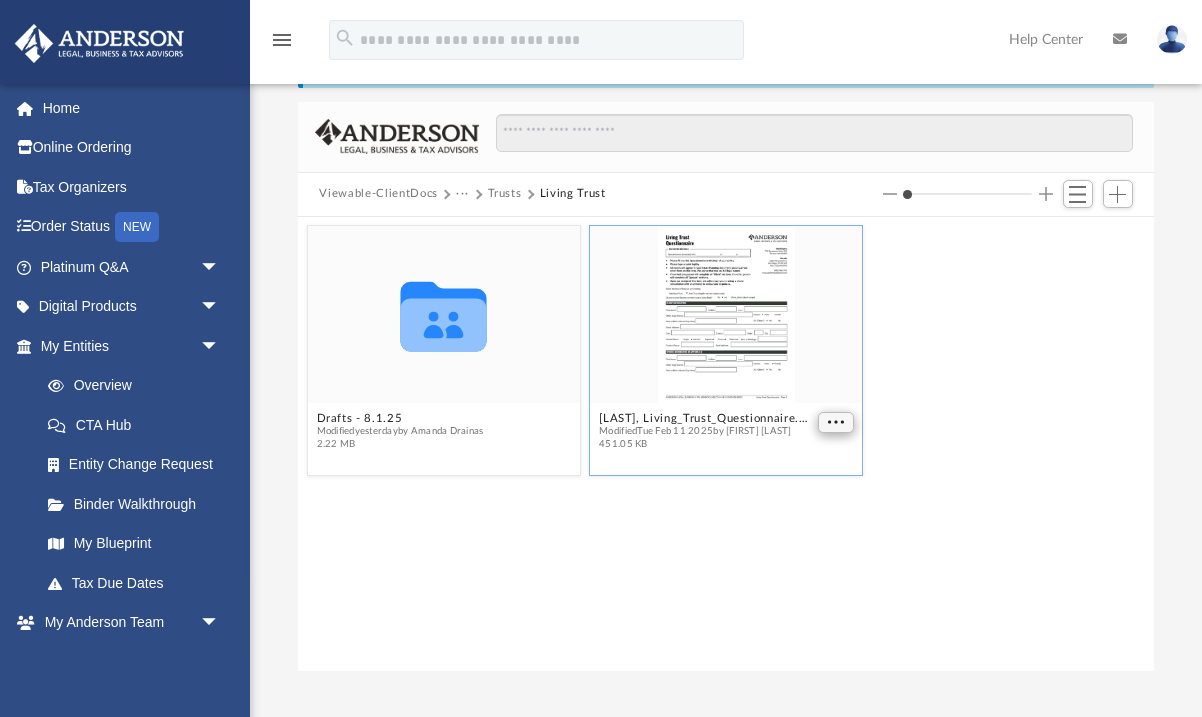 click at bounding box center (836, 422) 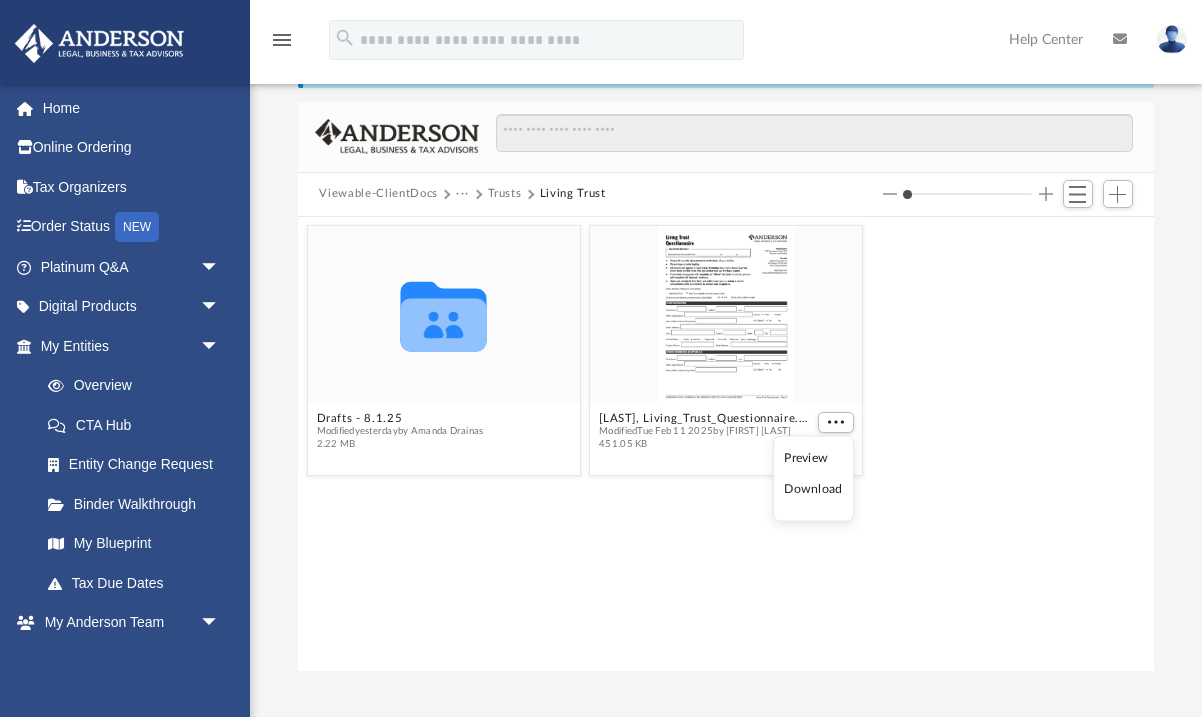 click on "Download" at bounding box center (813, 489) 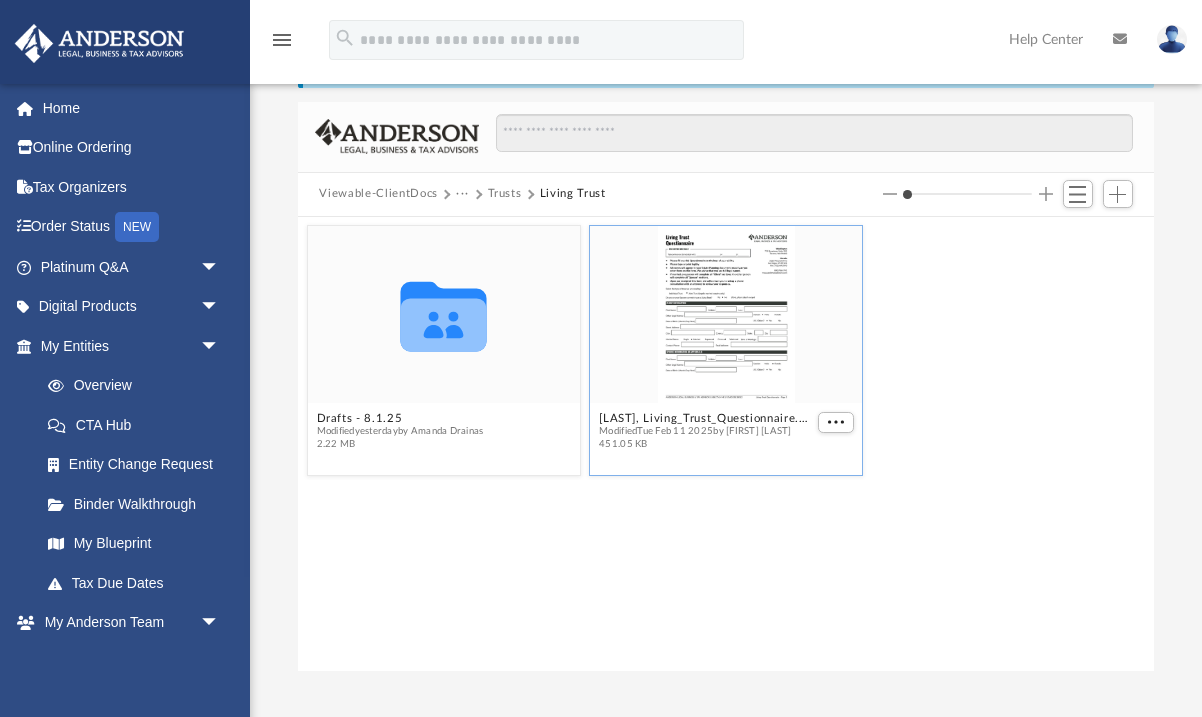 click at bounding box center [833, 424] 